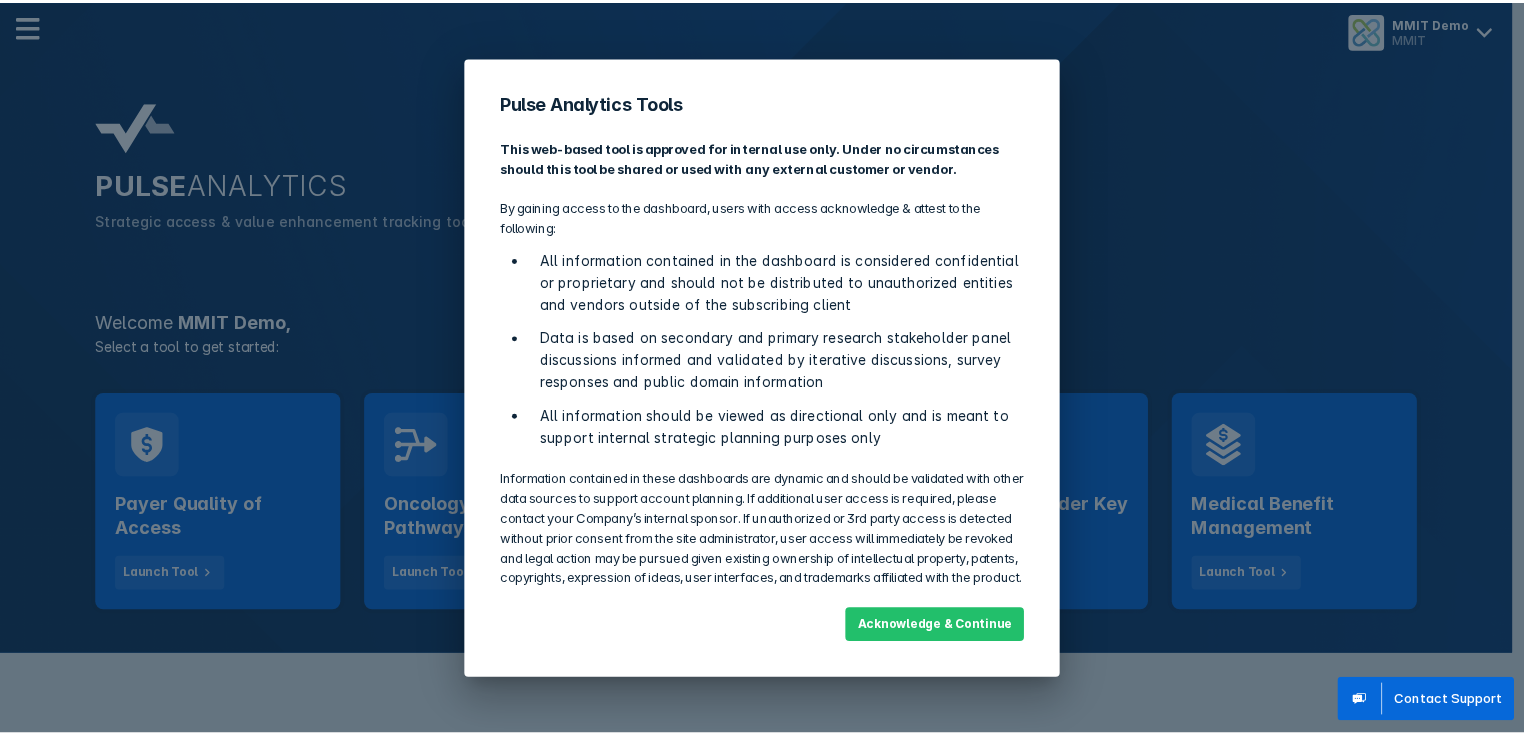 scroll, scrollTop: 0, scrollLeft: 0, axis: both 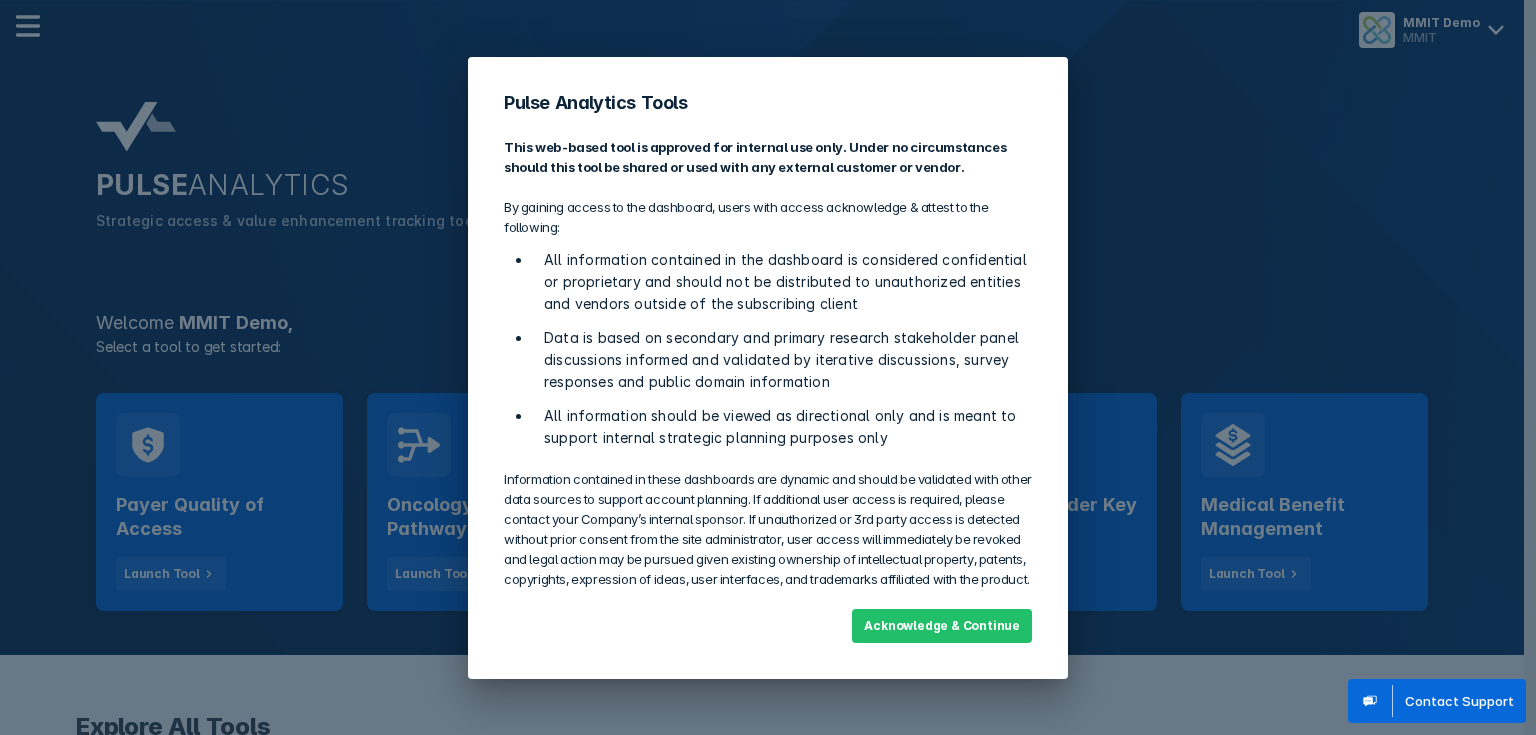 drag, startPoint x: 960, startPoint y: 628, endPoint x: 927, endPoint y: 615, distance: 35.468296 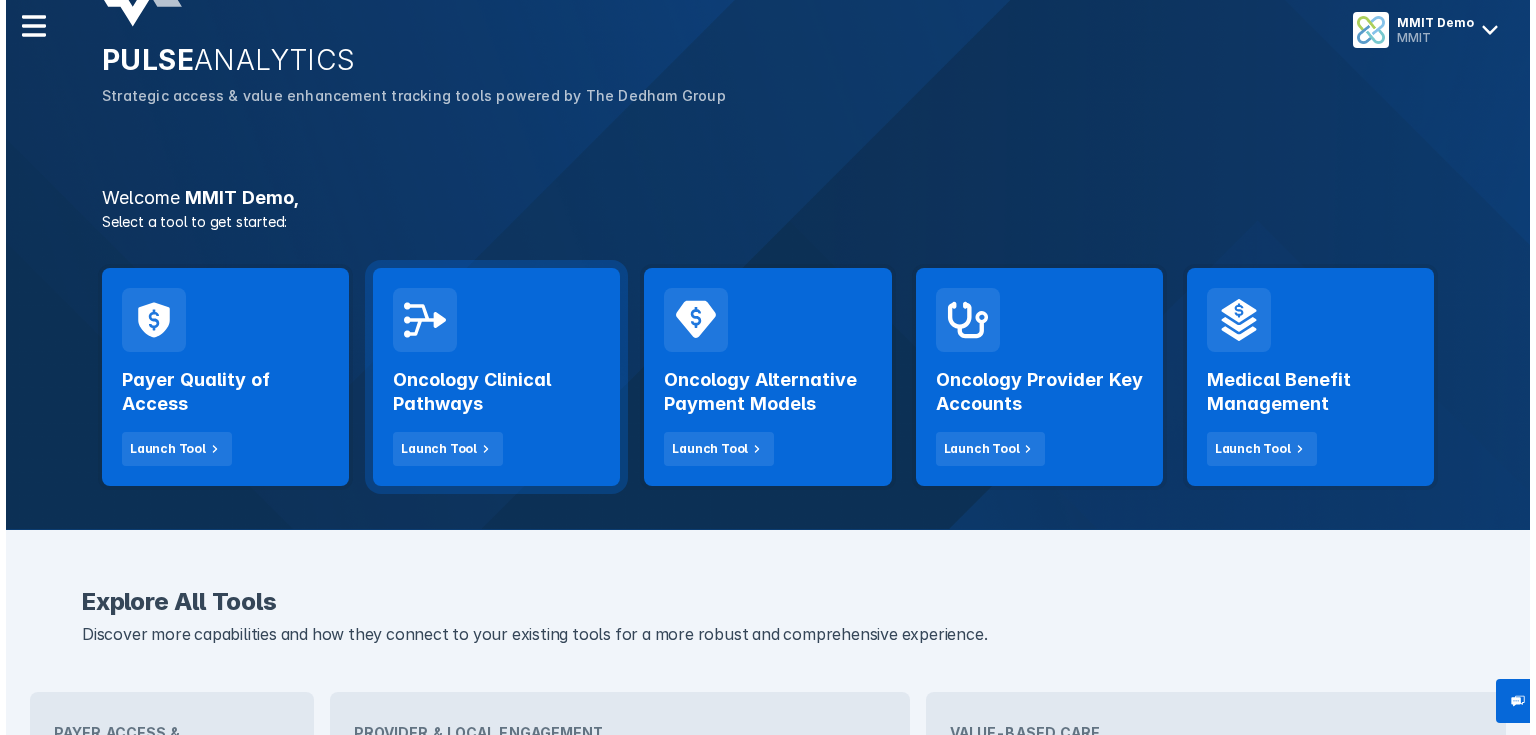 scroll, scrollTop: 0, scrollLeft: 0, axis: both 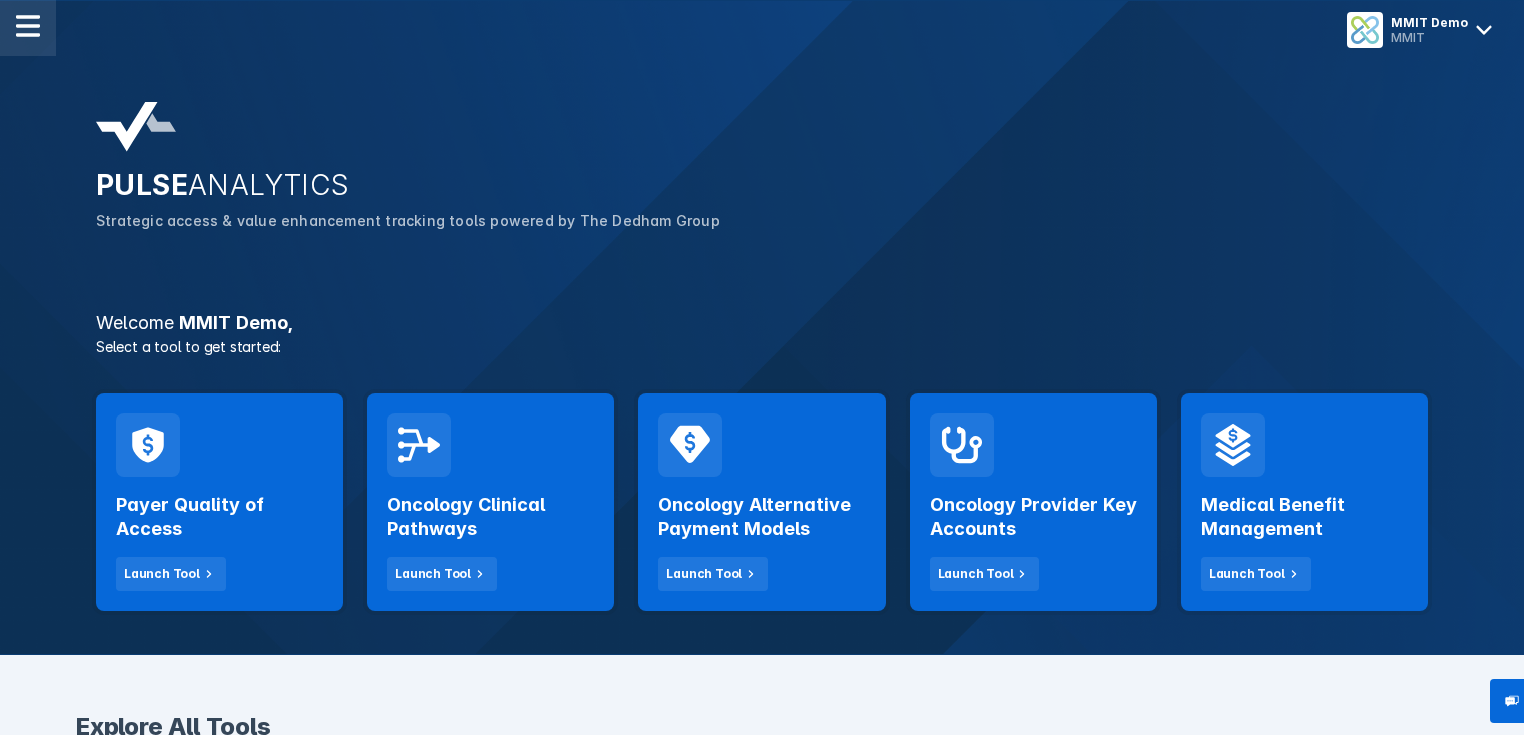 click at bounding box center [28, 26] 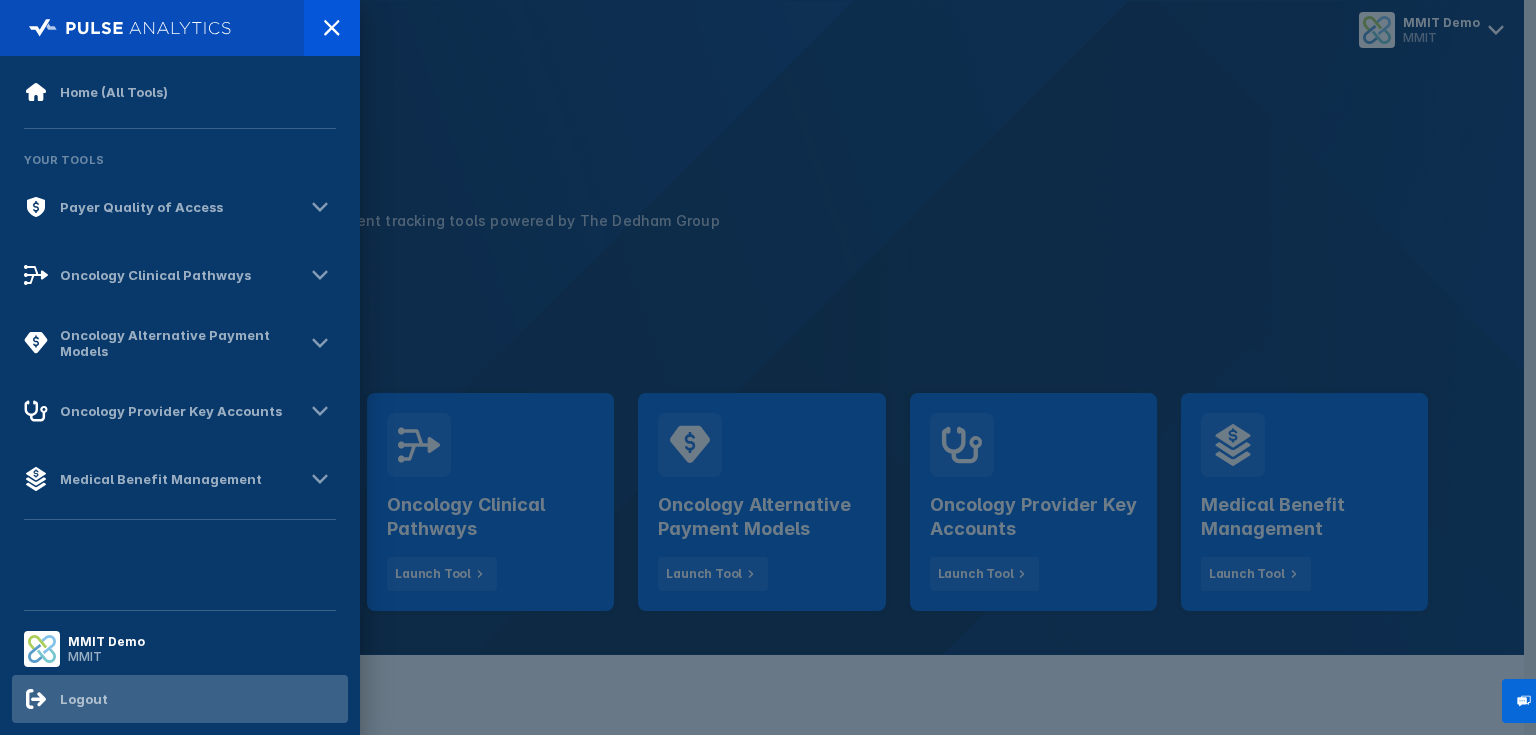 click on "Logout" at bounding box center [114, 92] 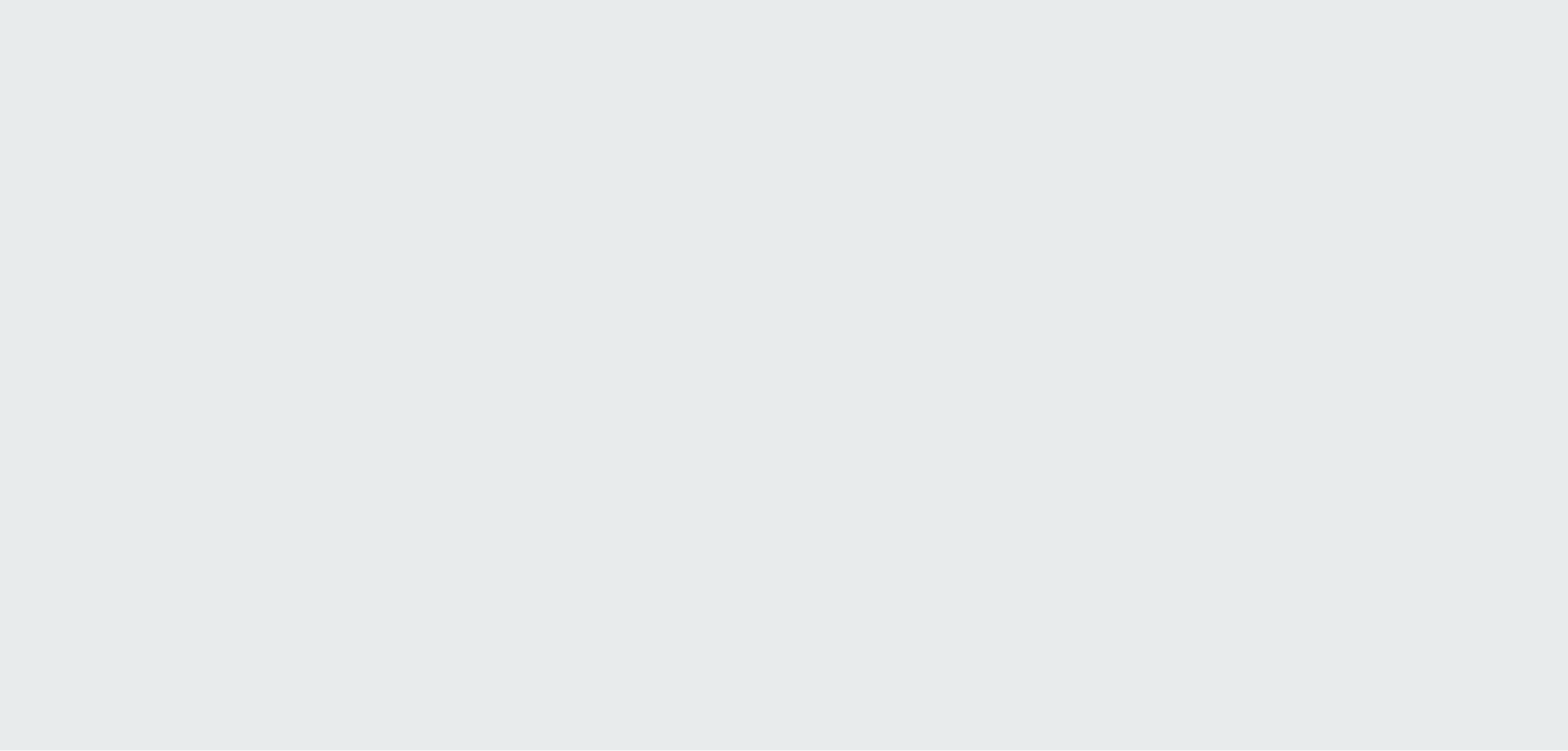 scroll, scrollTop: 0, scrollLeft: 0, axis: both 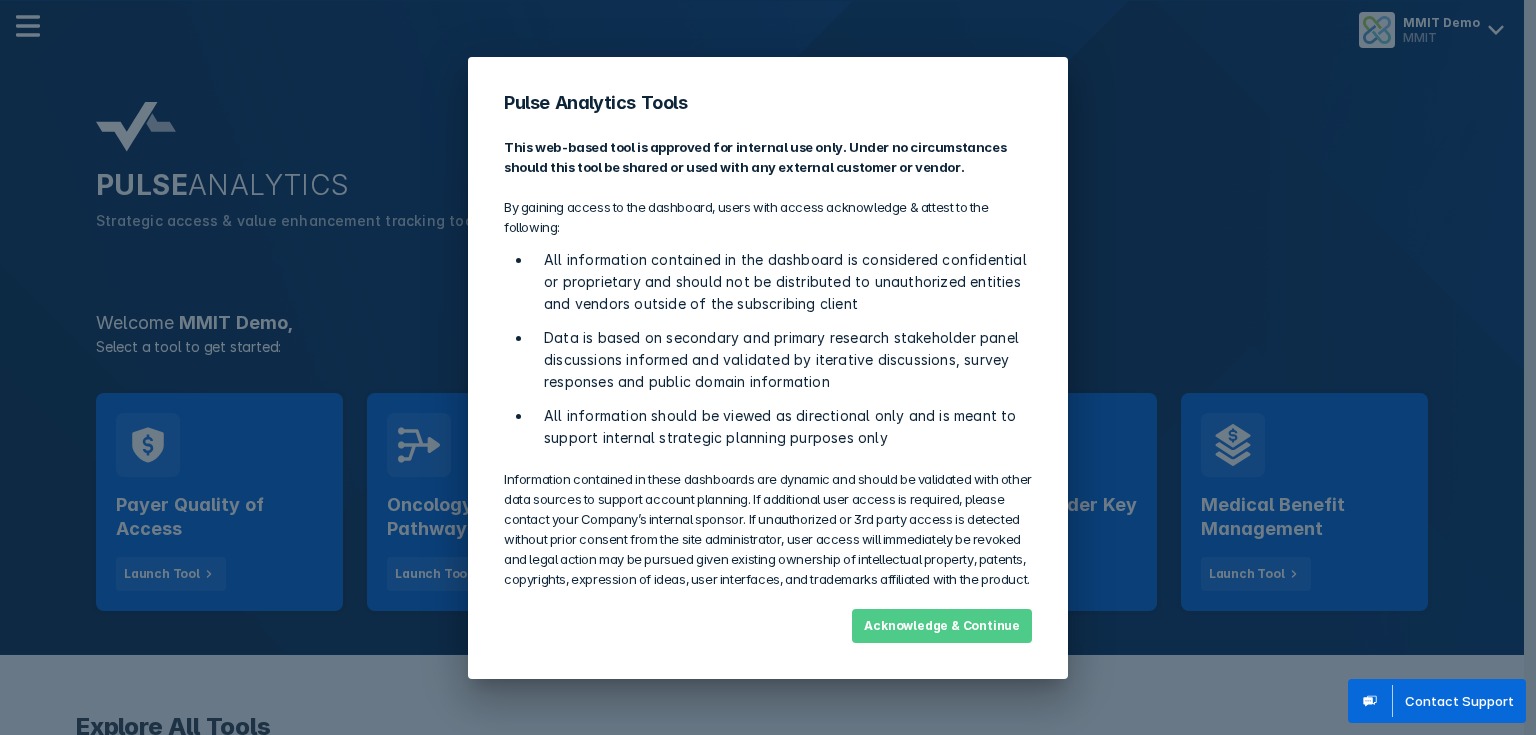 click on "Acknowledge & Continue" at bounding box center [942, 626] 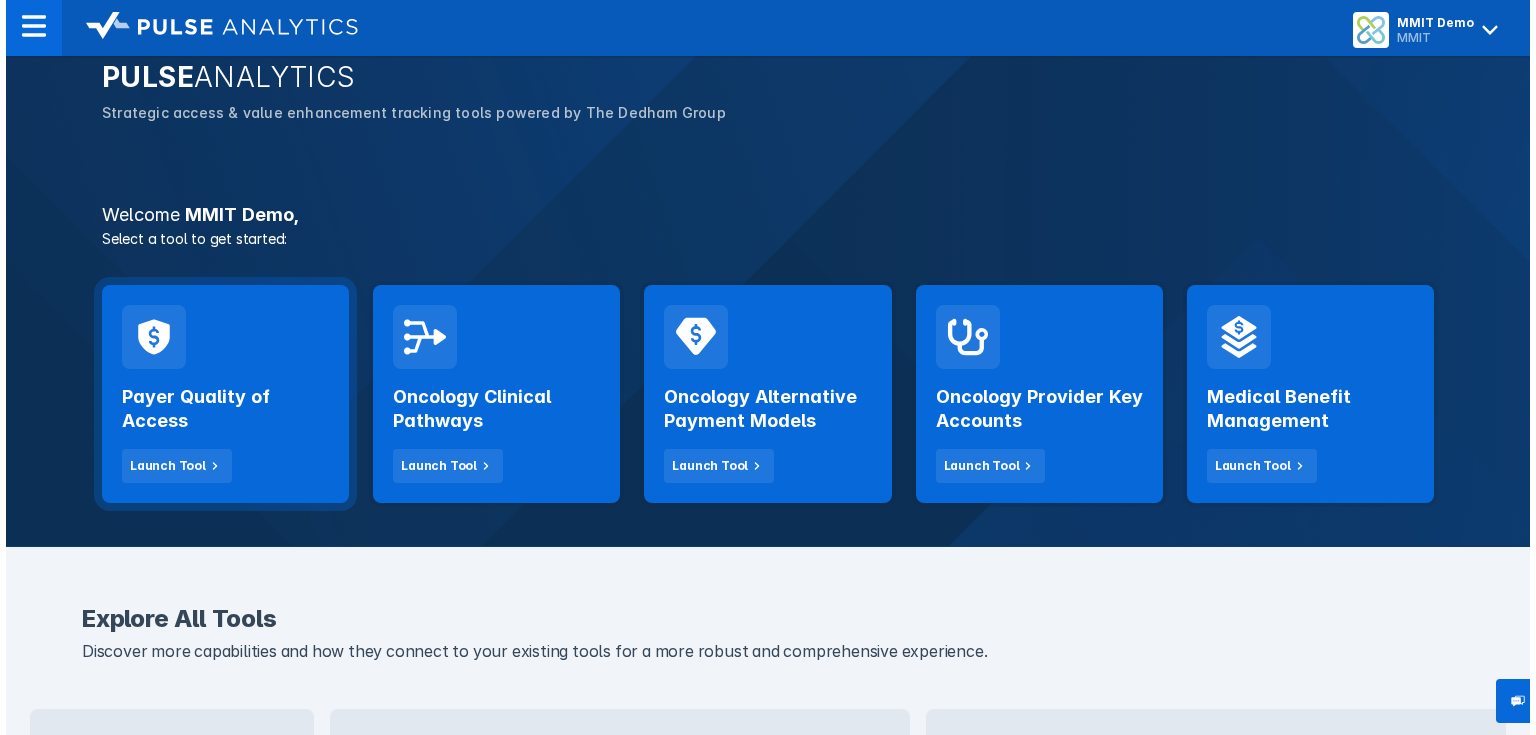 scroll, scrollTop: 80, scrollLeft: 0, axis: vertical 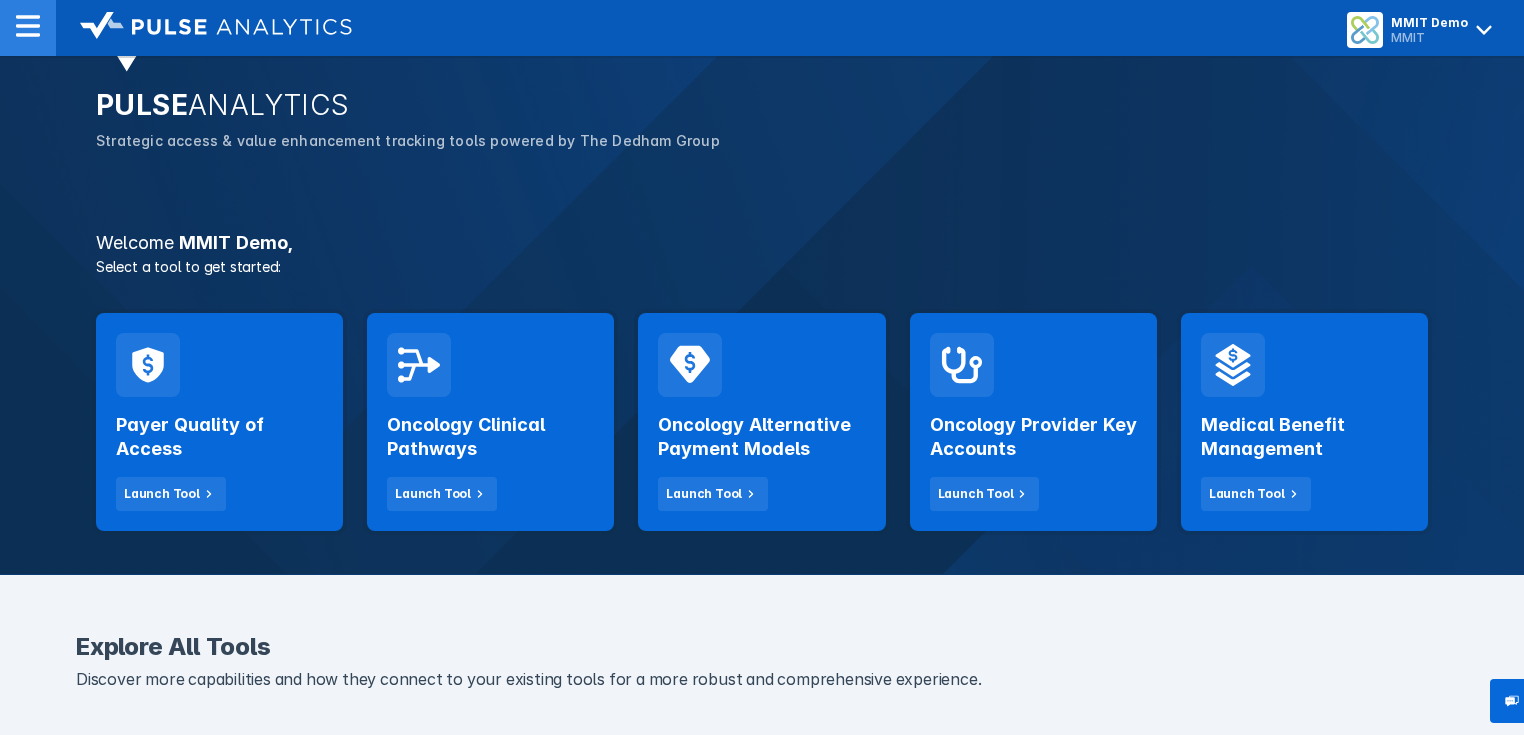 click at bounding box center (28, 26) 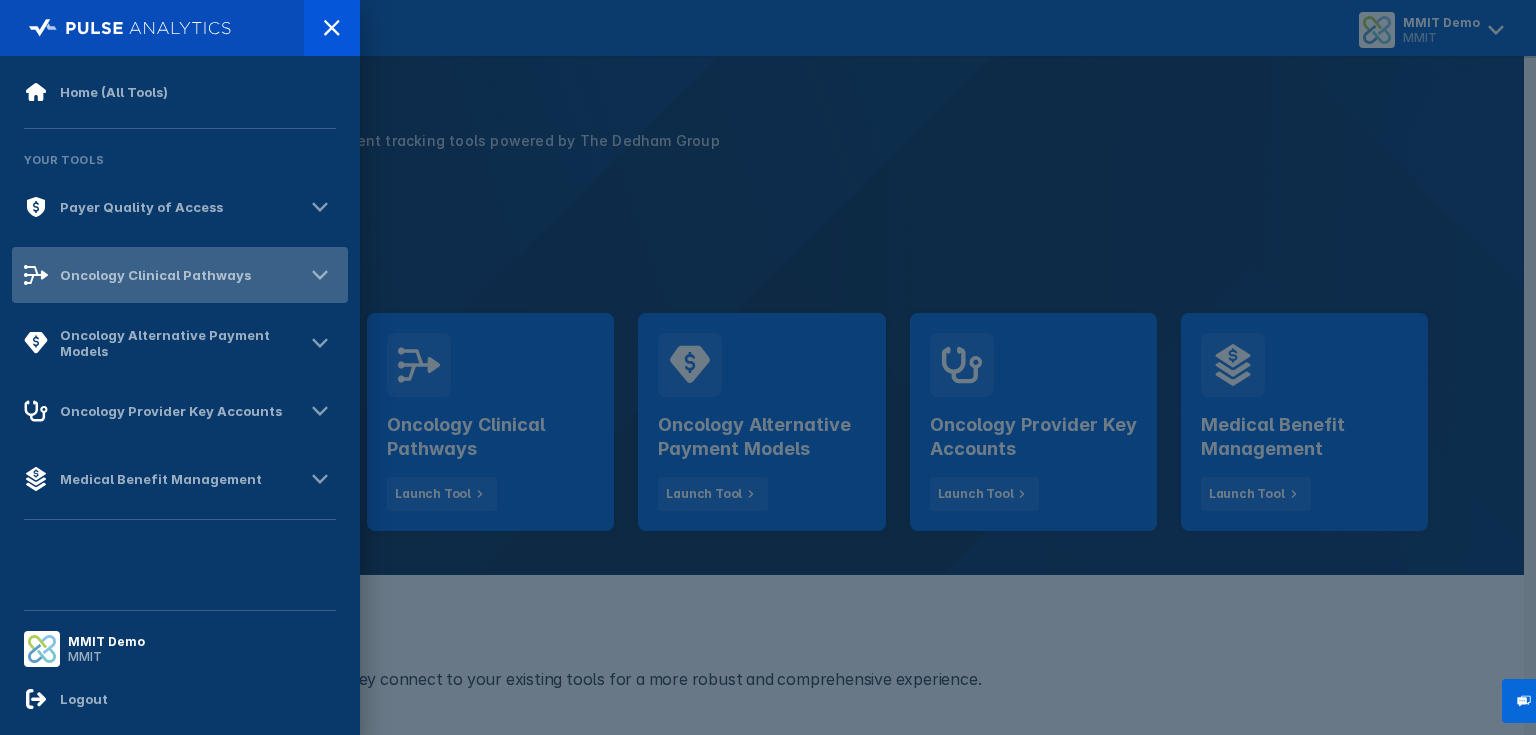 click on "Oncology Clinical Pathways" at bounding box center [141, 207] 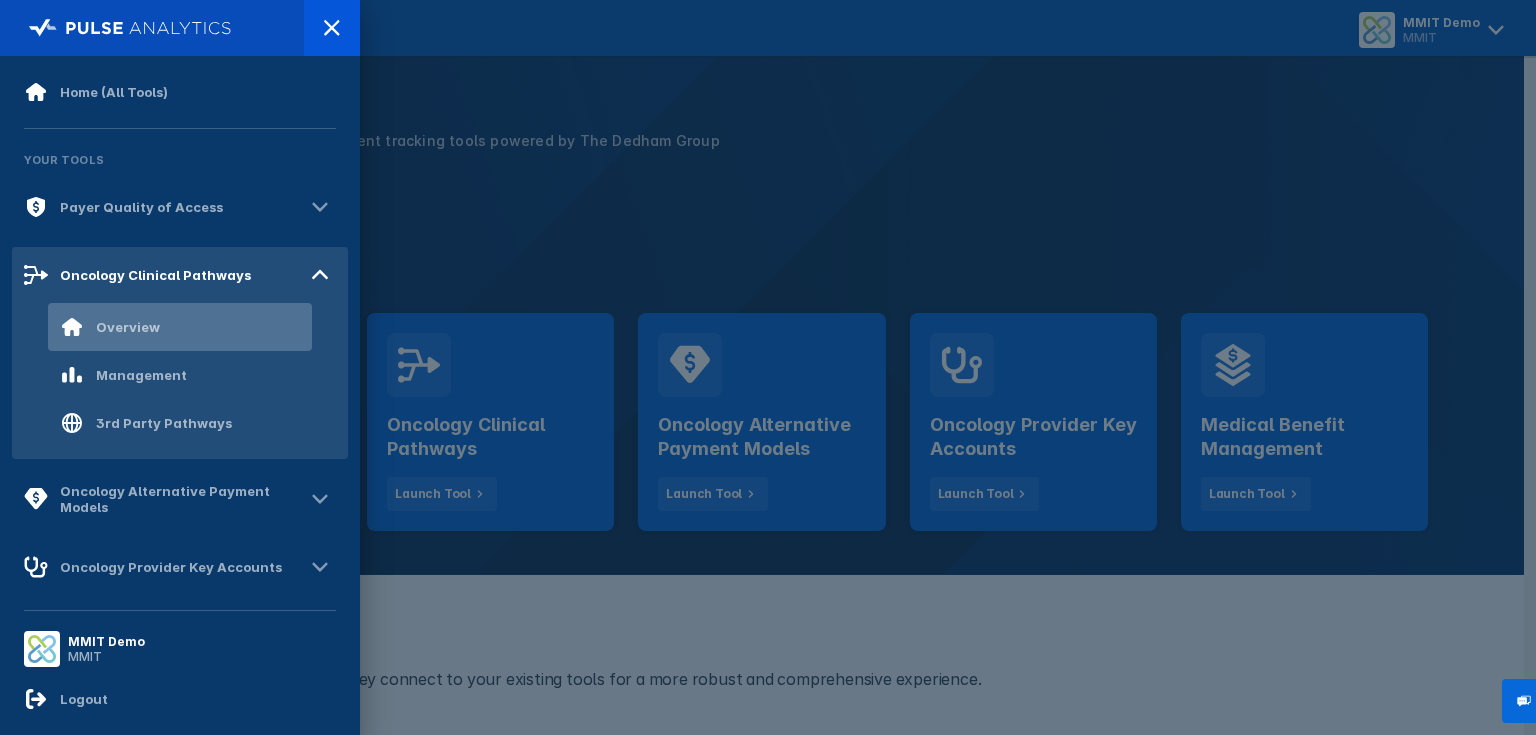click on "Overview" at bounding box center [128, 327] 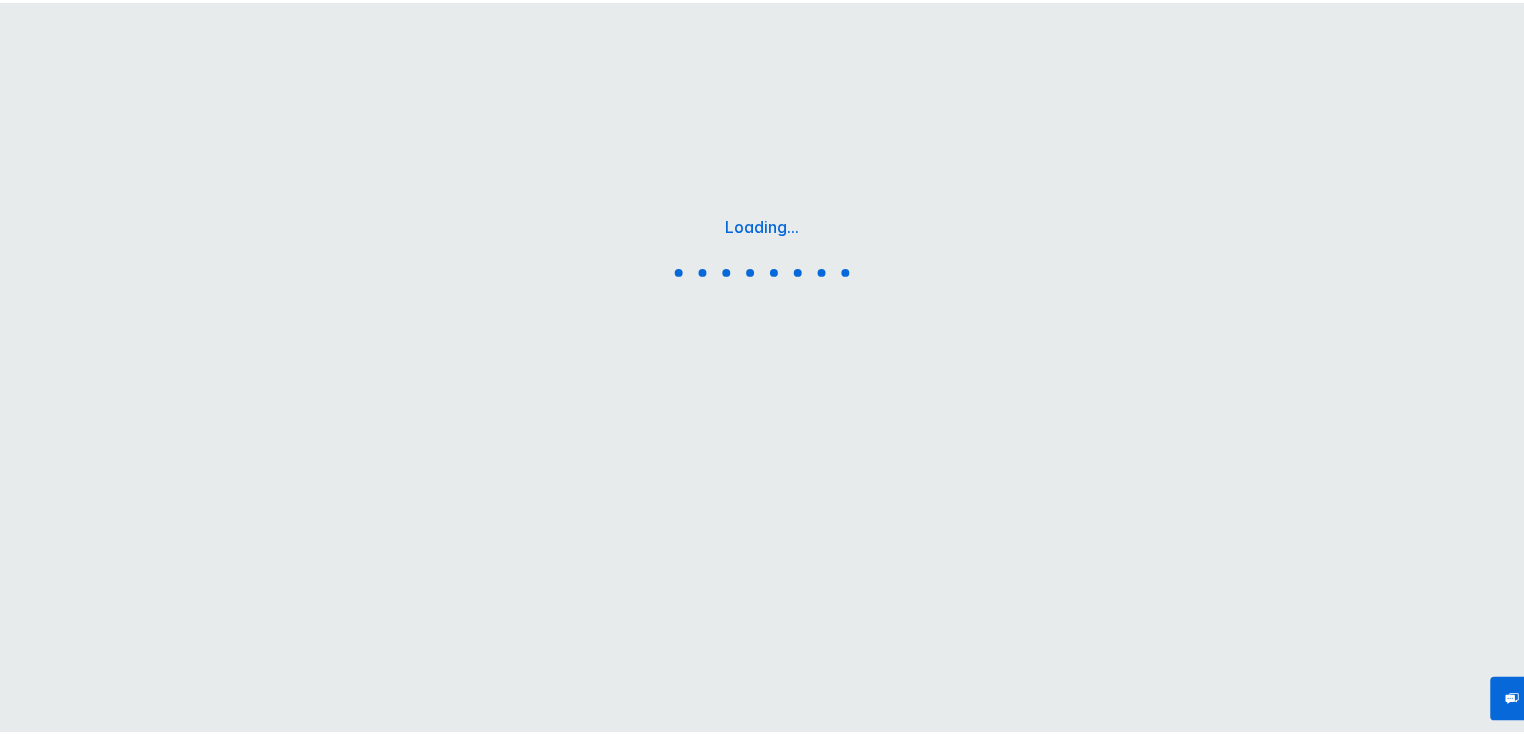 scroll, scrollTop: 0, scrollLeft: 0, axis: both 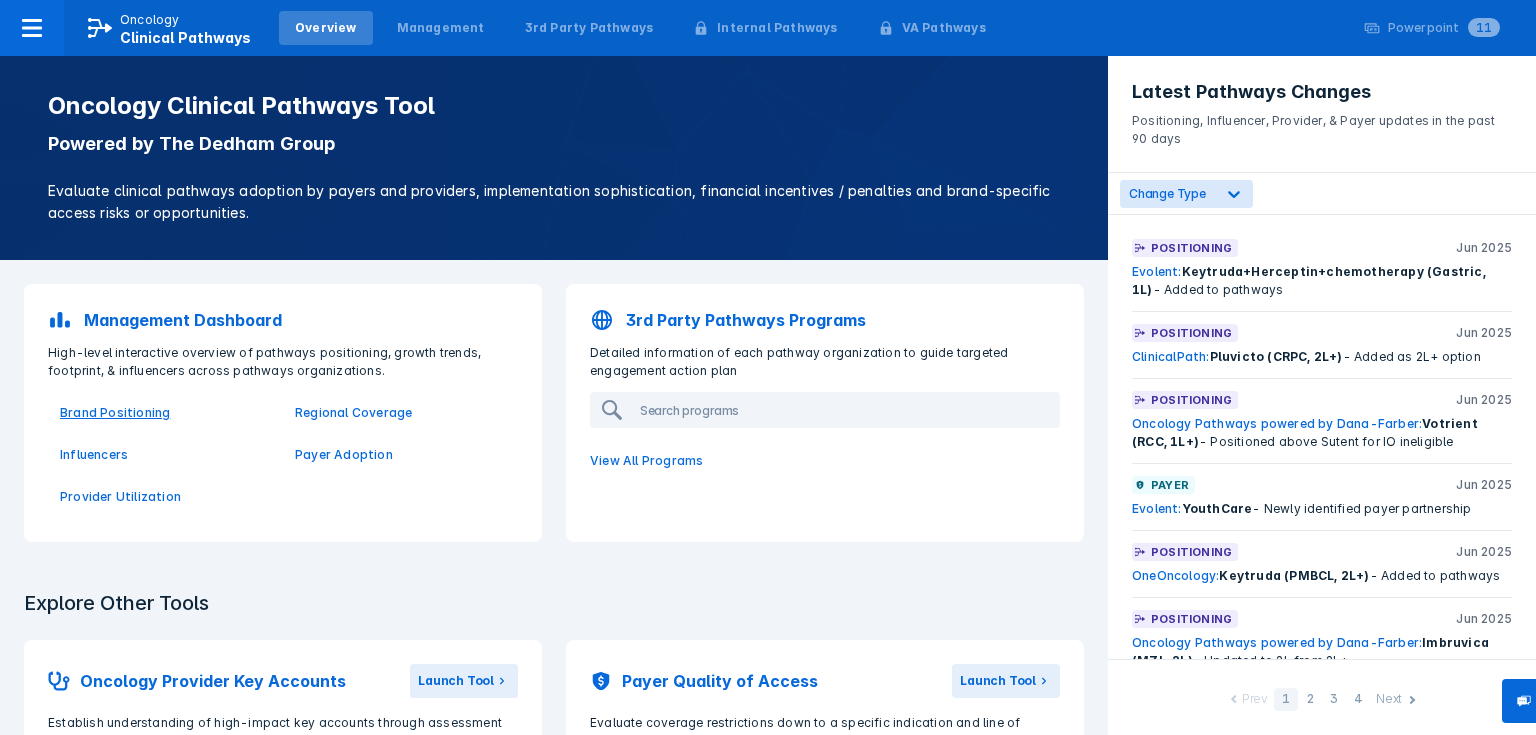 click on "Brand Positioning" at bounding box center (165, 413) 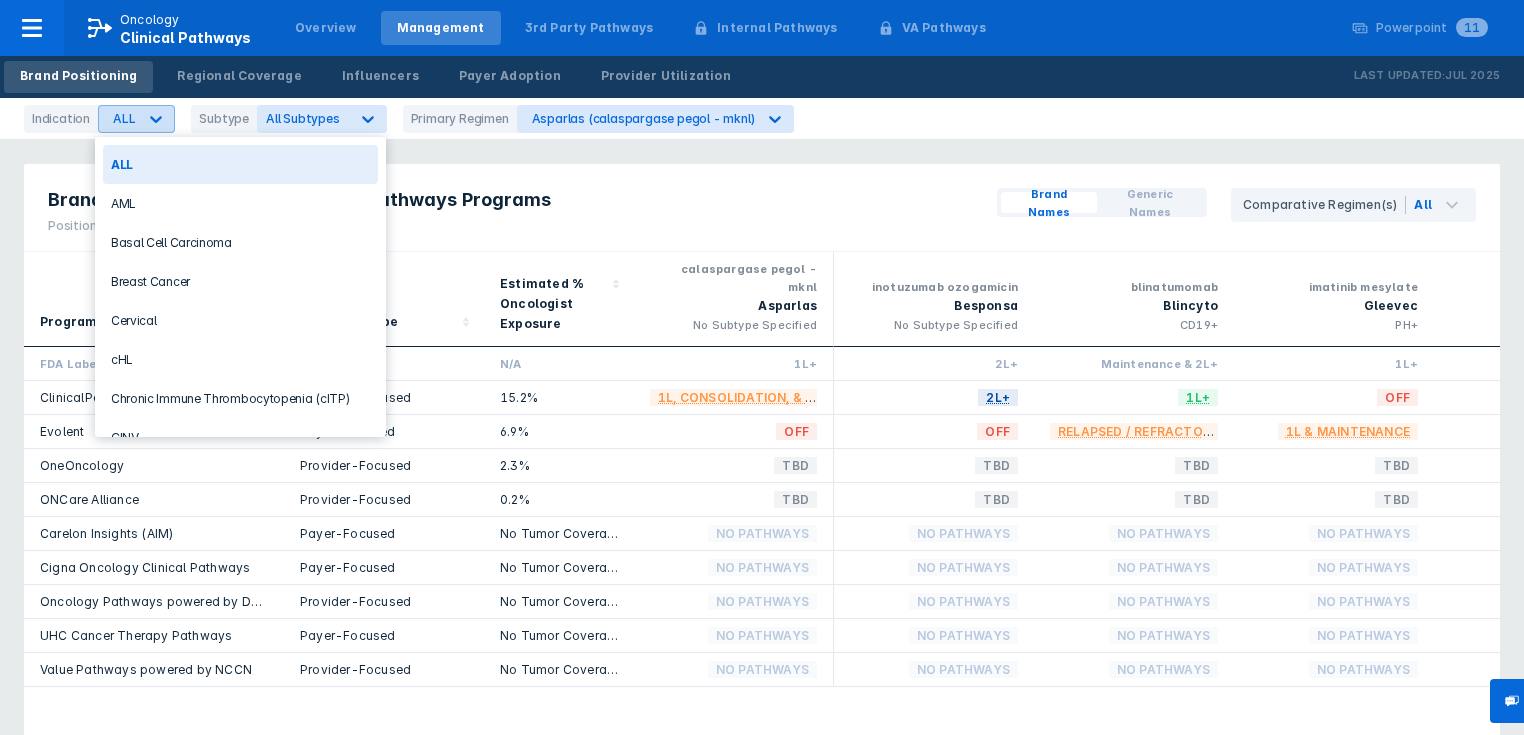 click at bounding box center [156, 119] 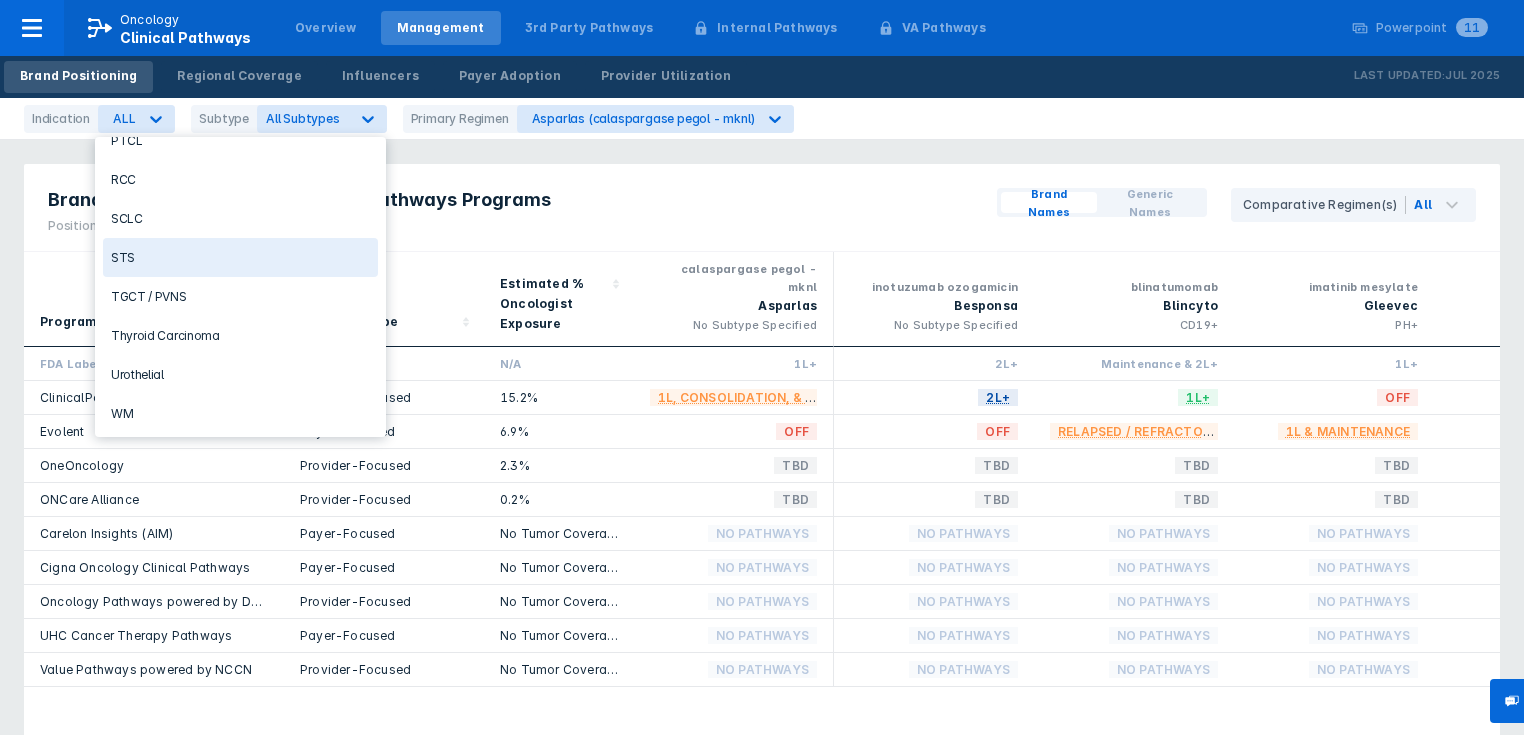 scroll, scrollTop: 1754, scrollLeft: 0, axis: vertical 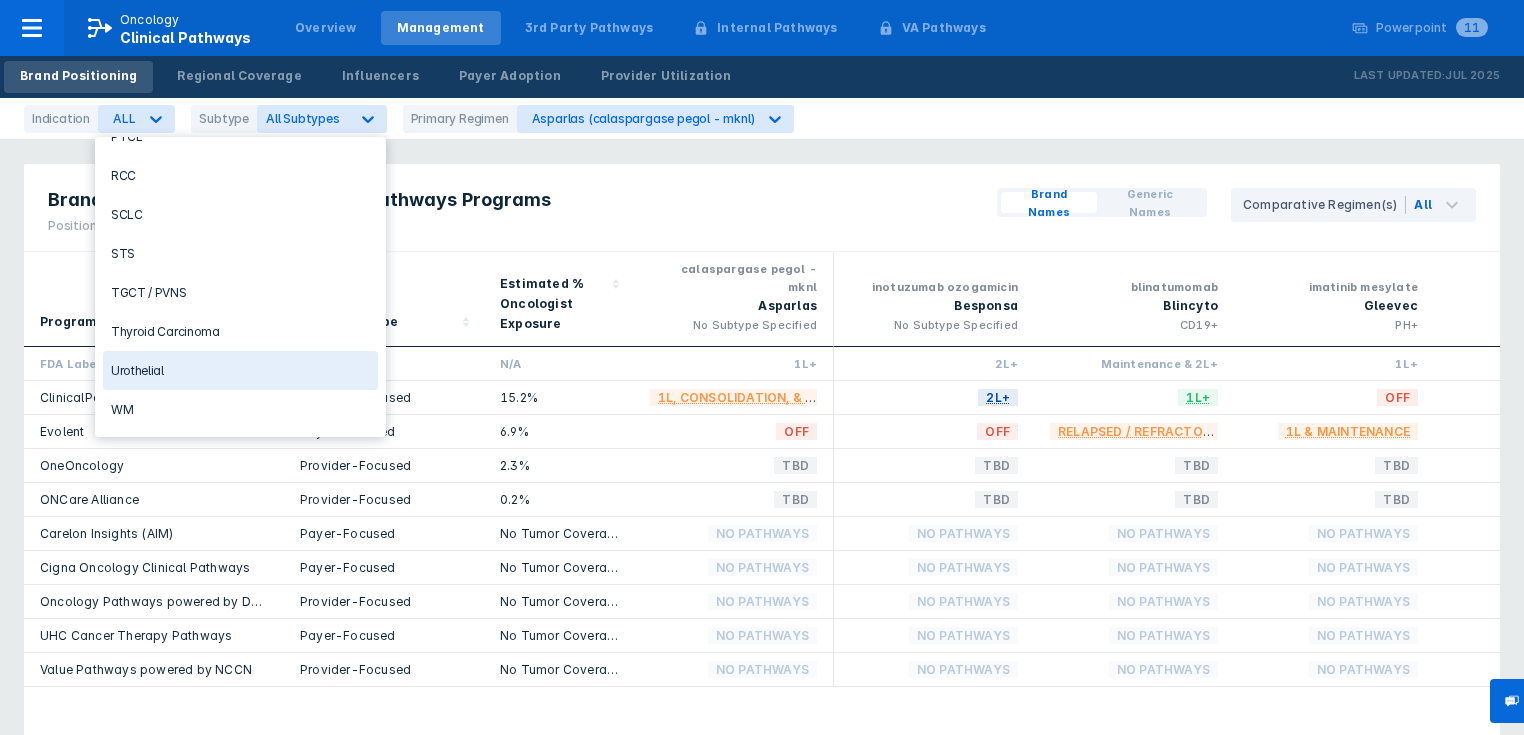 click on "Urothelial" at bounding box center (240, 370) 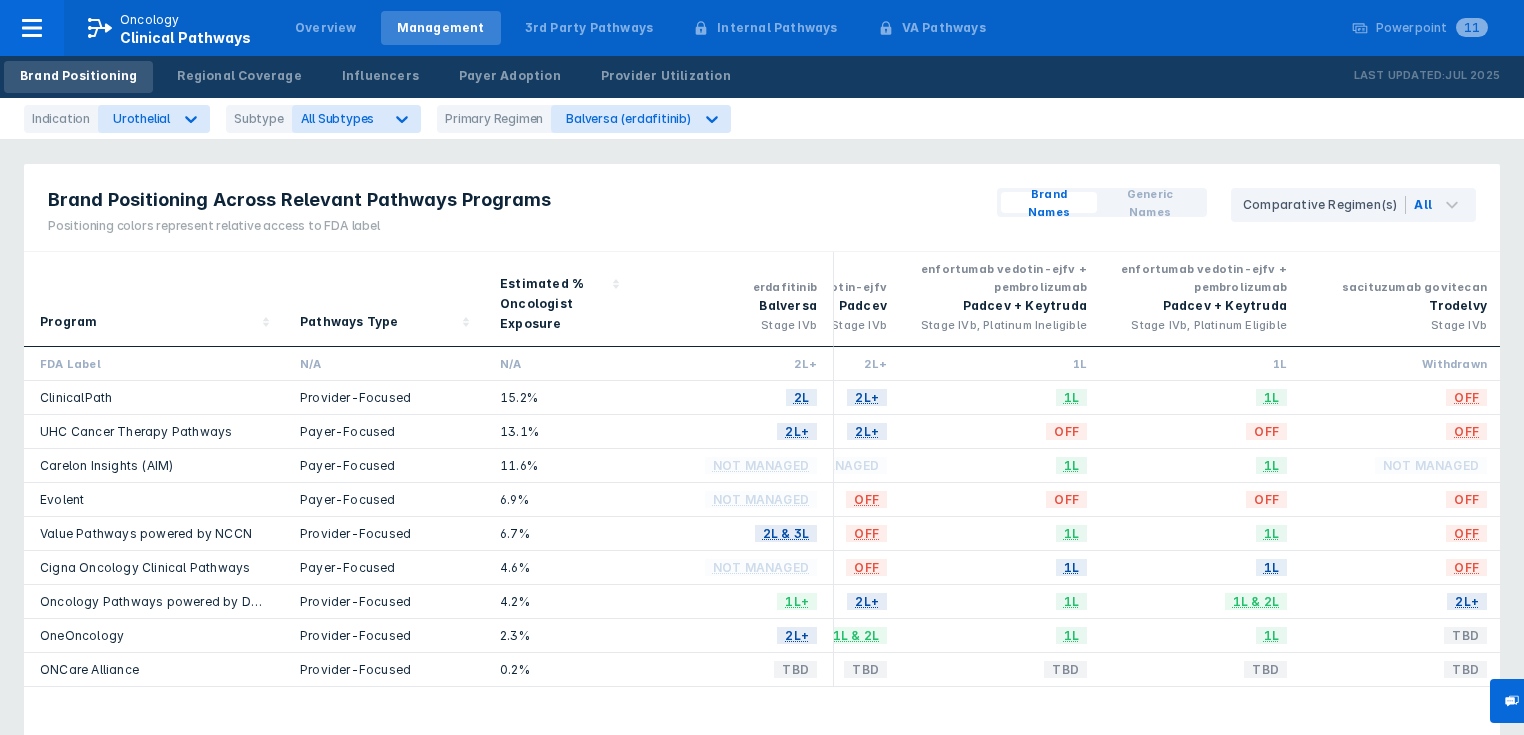 scroll, scrollTop: 0, scrollLeft: 1334, axis: horizontal 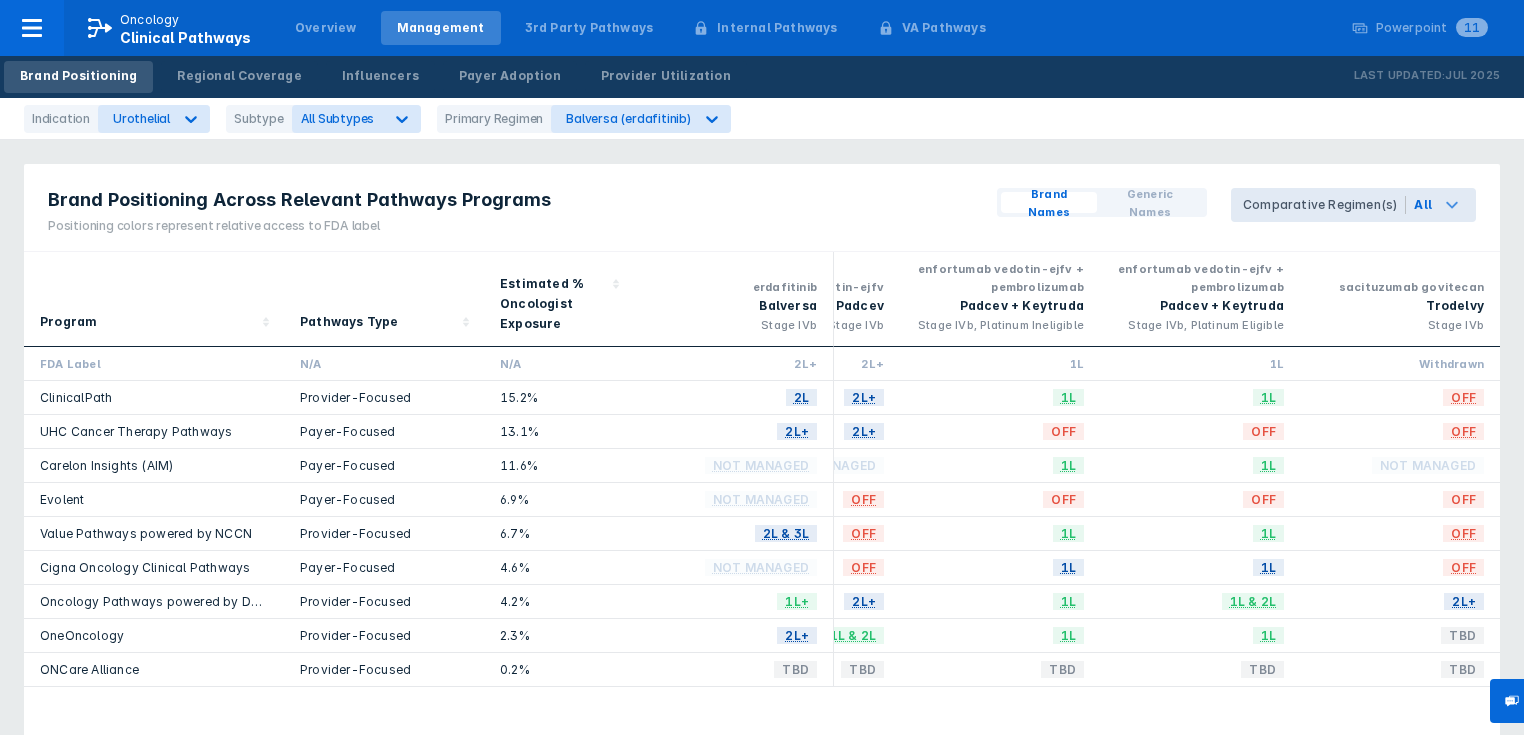 click at bounding box center [1452, 205] 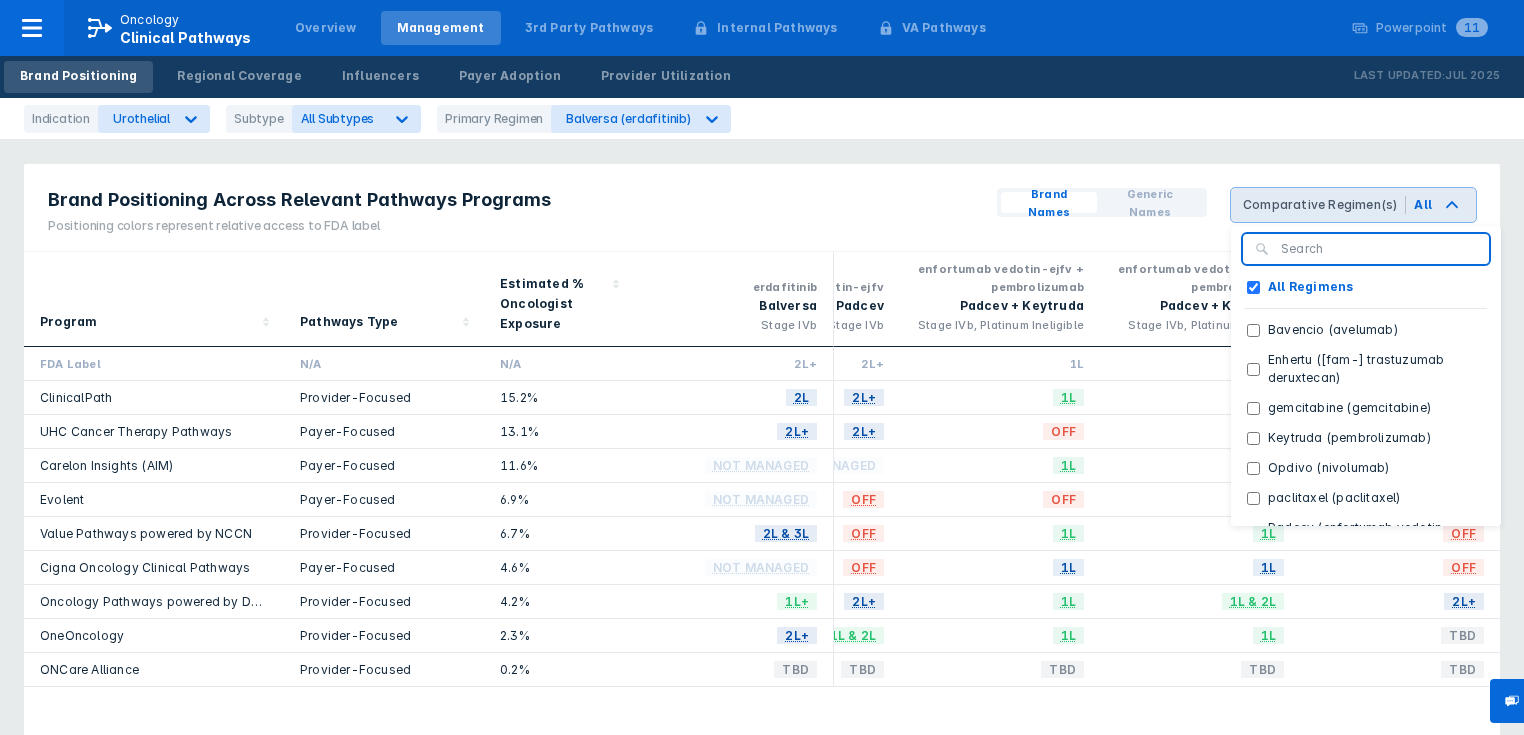 click on "OFF" at bounding box center (1200, 364) 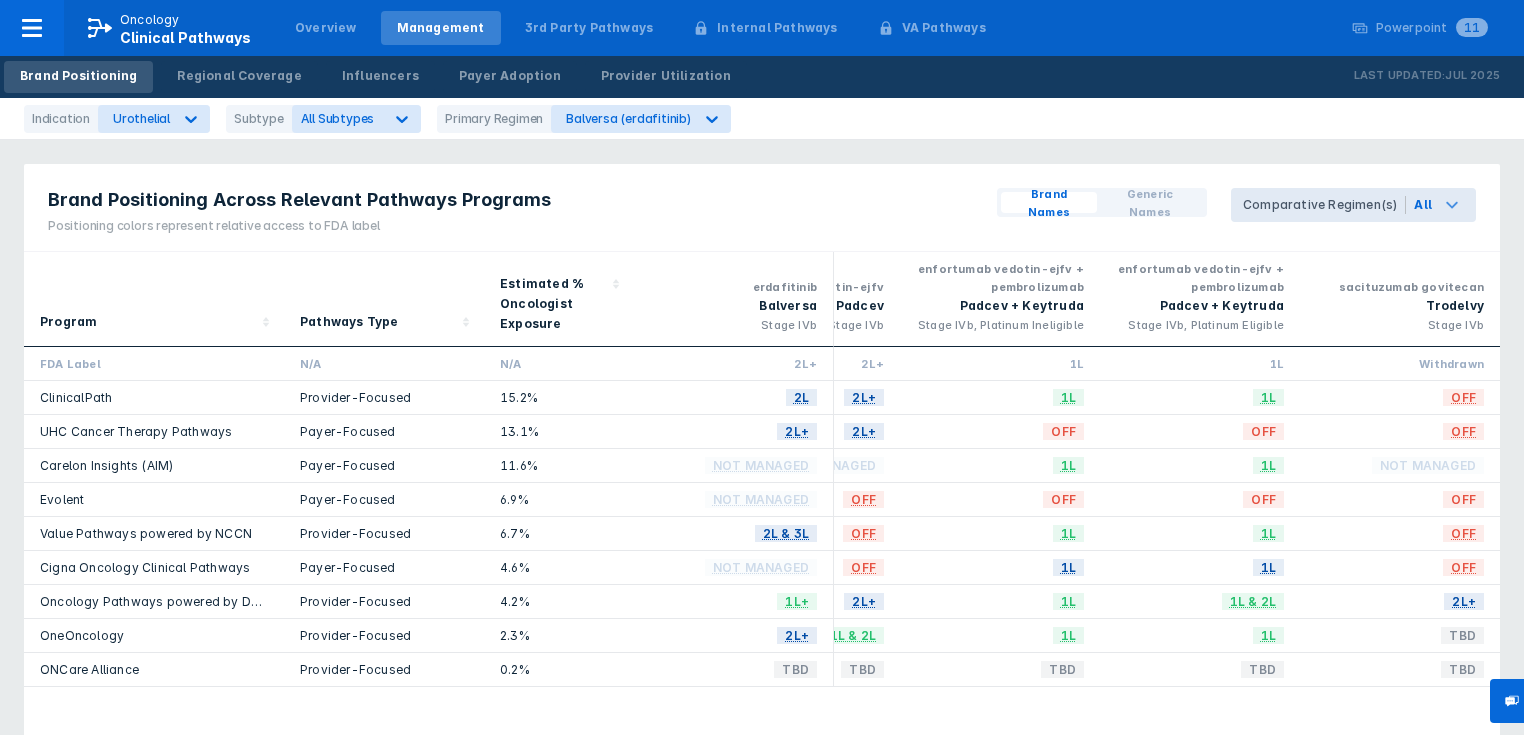 click on "Comparative Regimen(s)" at bounding box center [1324, 205] 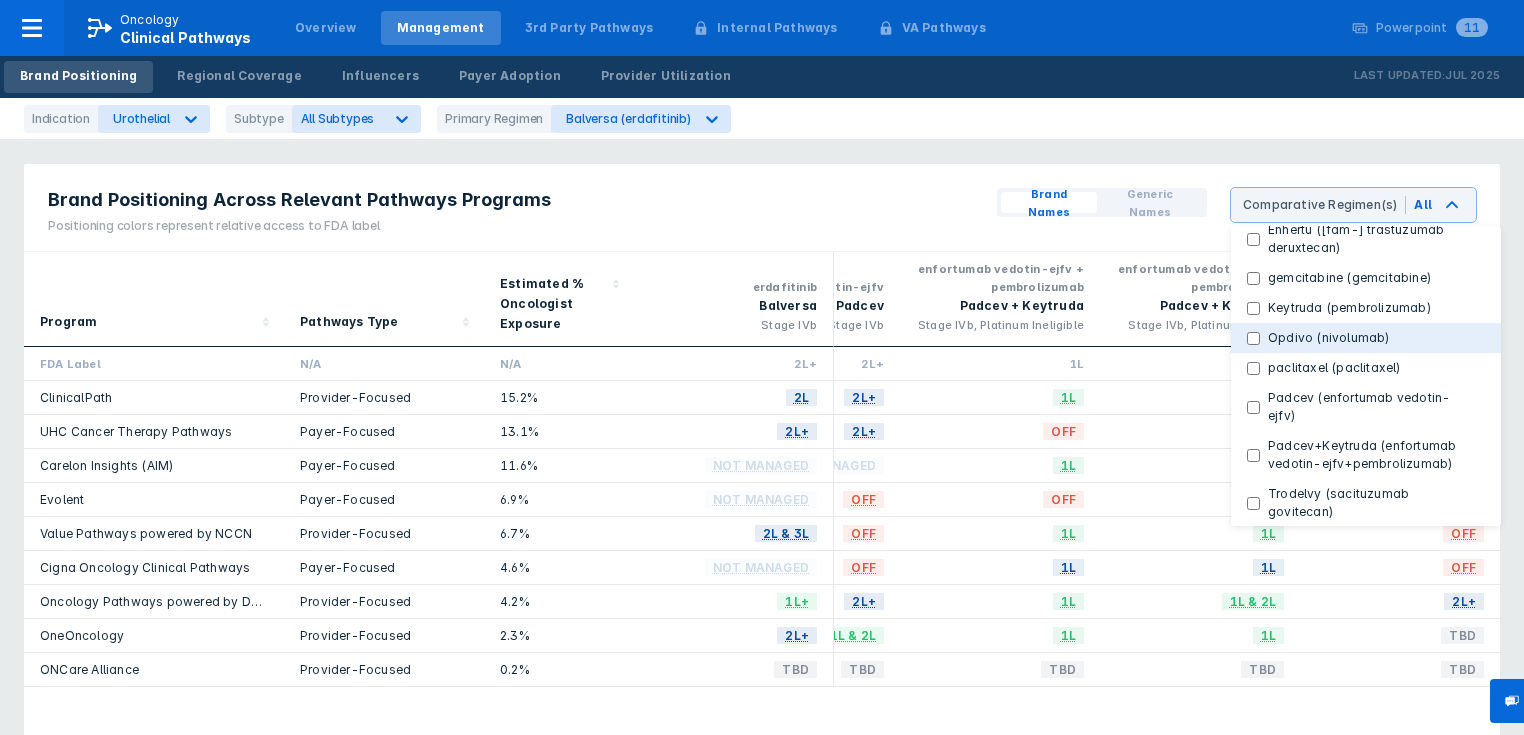 scroll, scrollTop: 138, scrollLeft: 0, axis: vertical 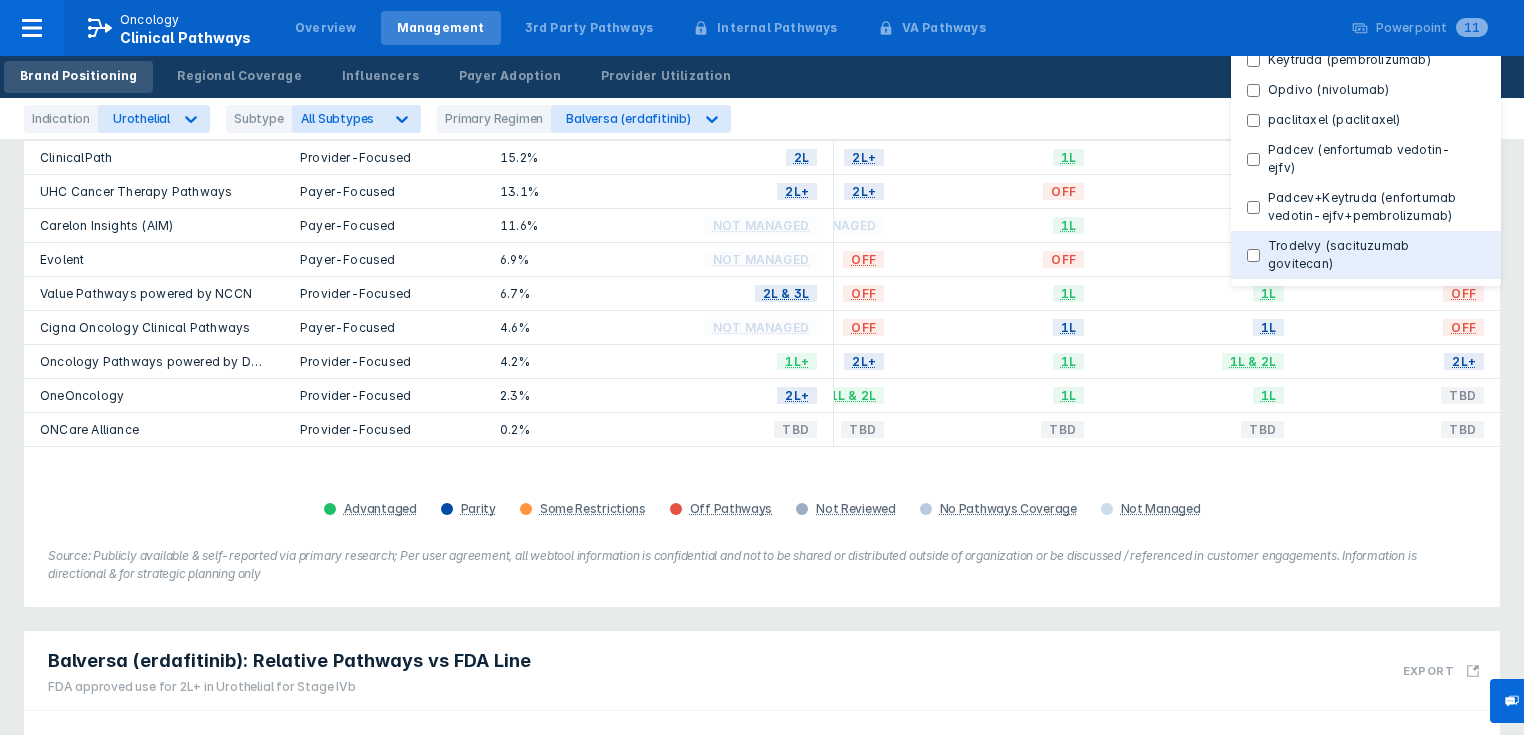 click on "Trodelvy (sacituzumab govitecan)" at bounding box center (1253, 255) 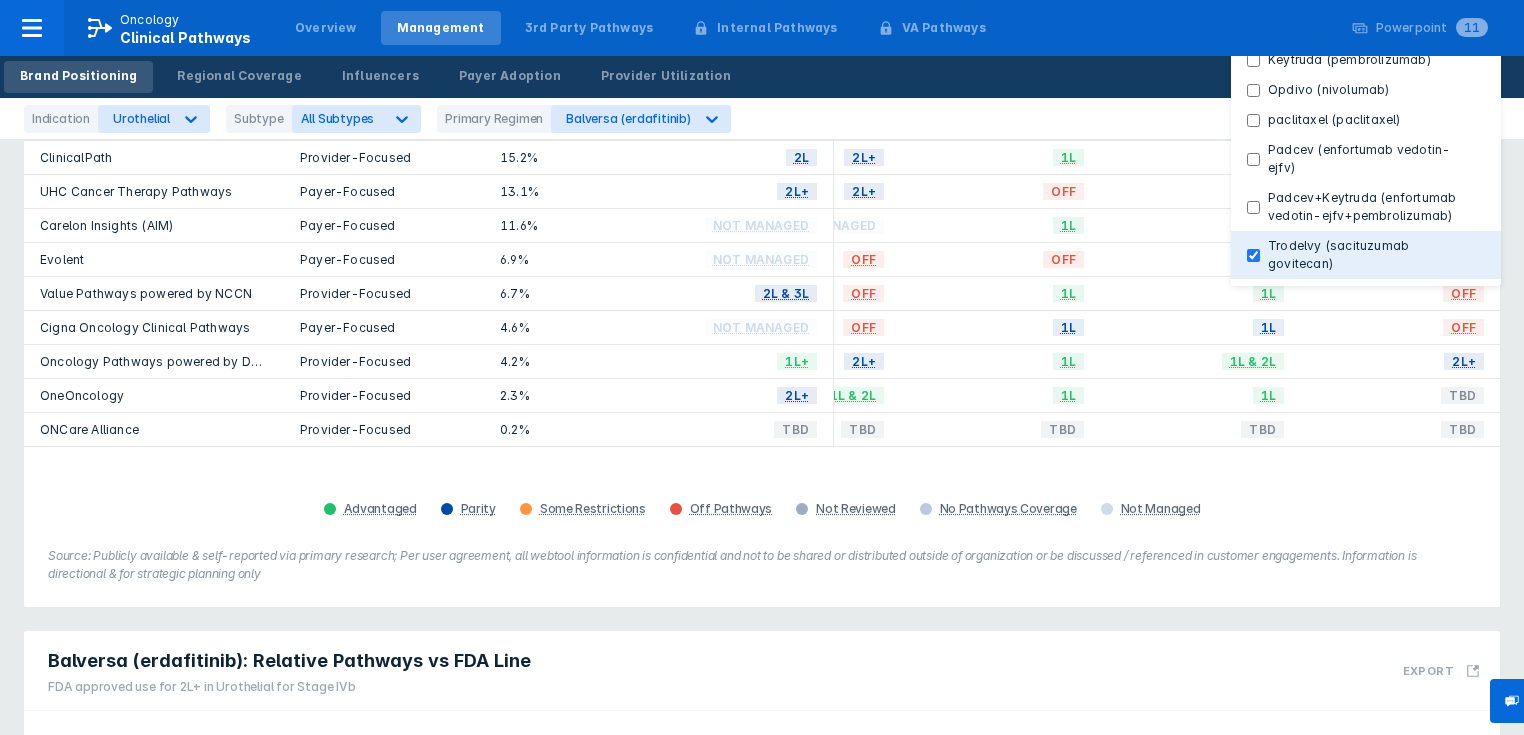 checkbox on "true" 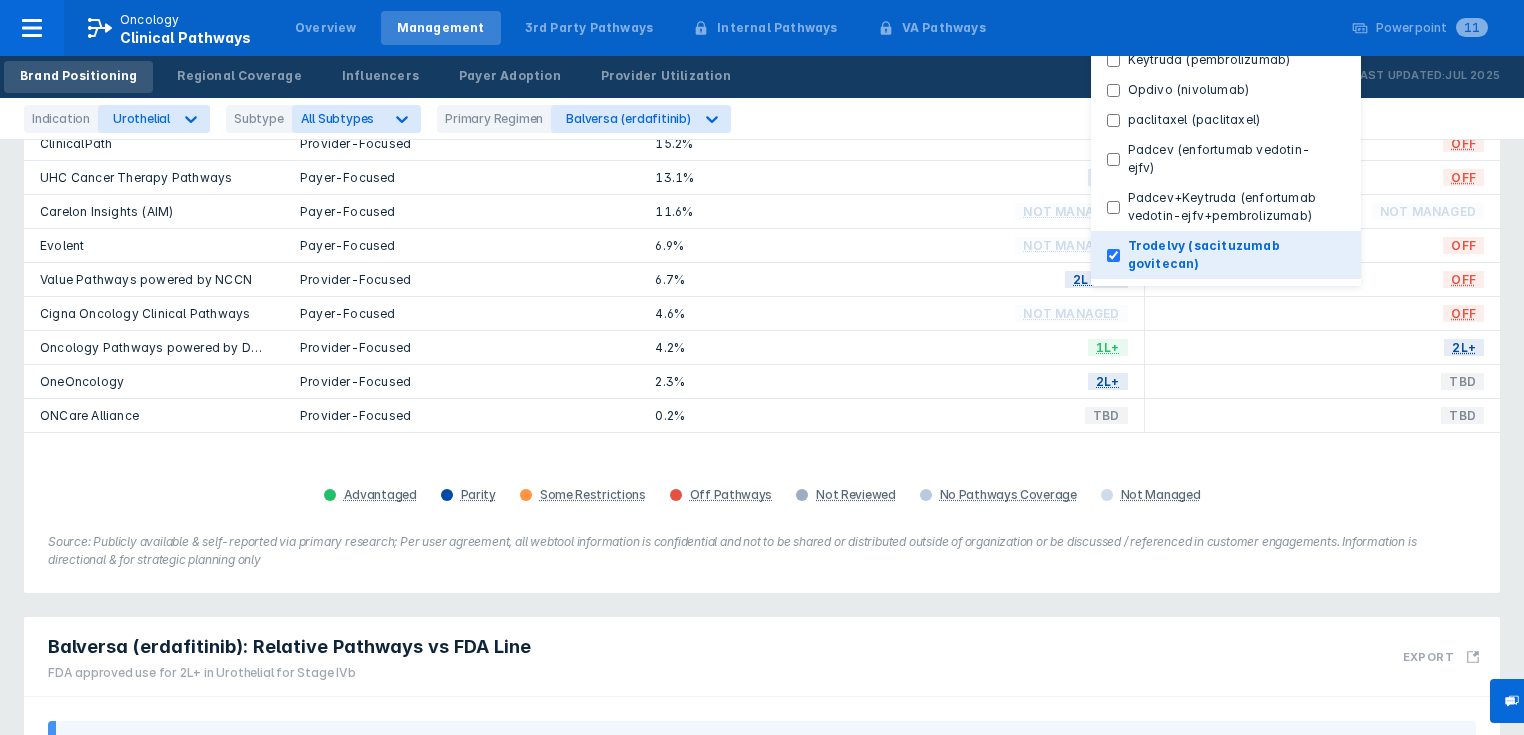 scroll, scrollTop: 0, scrollLeft: 0, axis: both 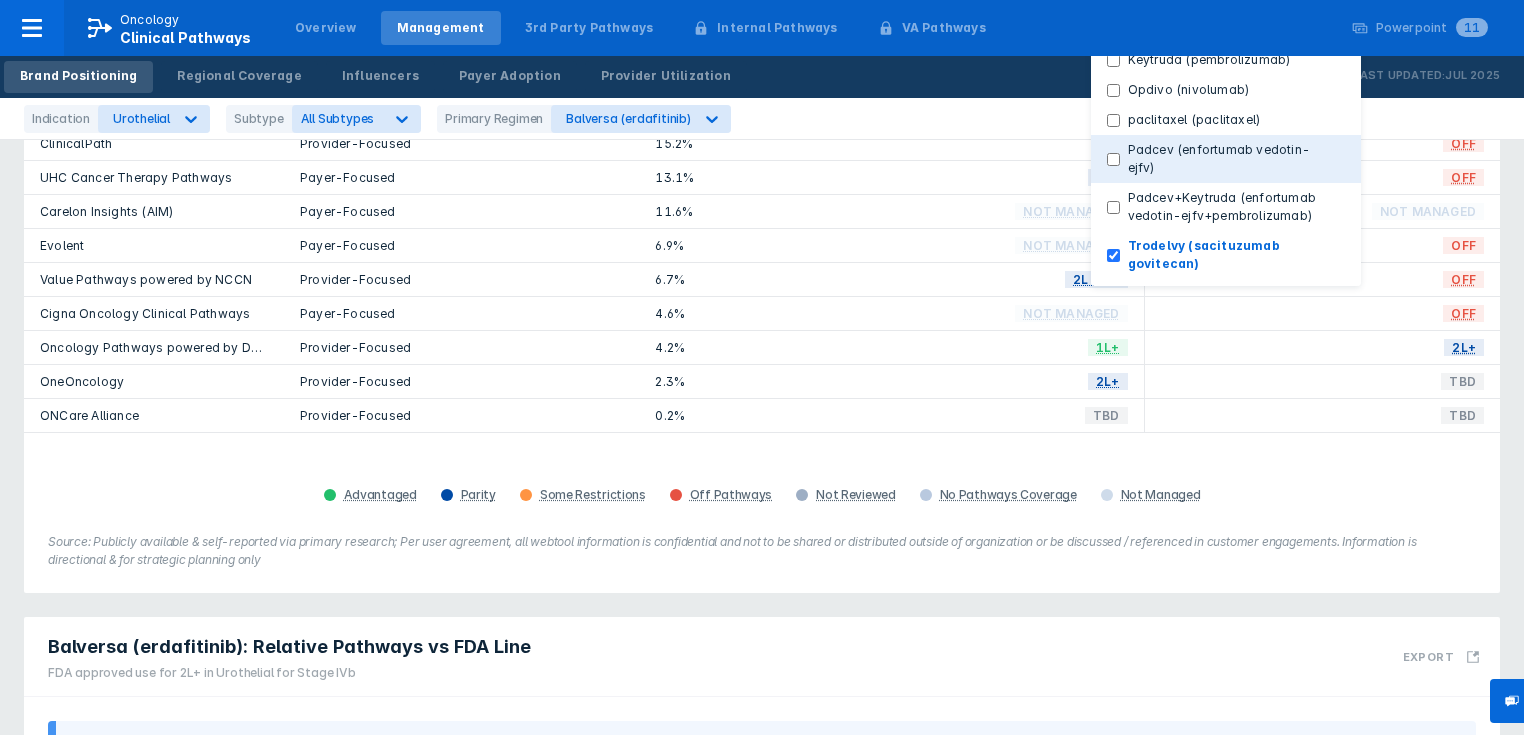 click on "Padcev (enfortumab vedotin-ejfv)" at bounding box center [1113, 159] 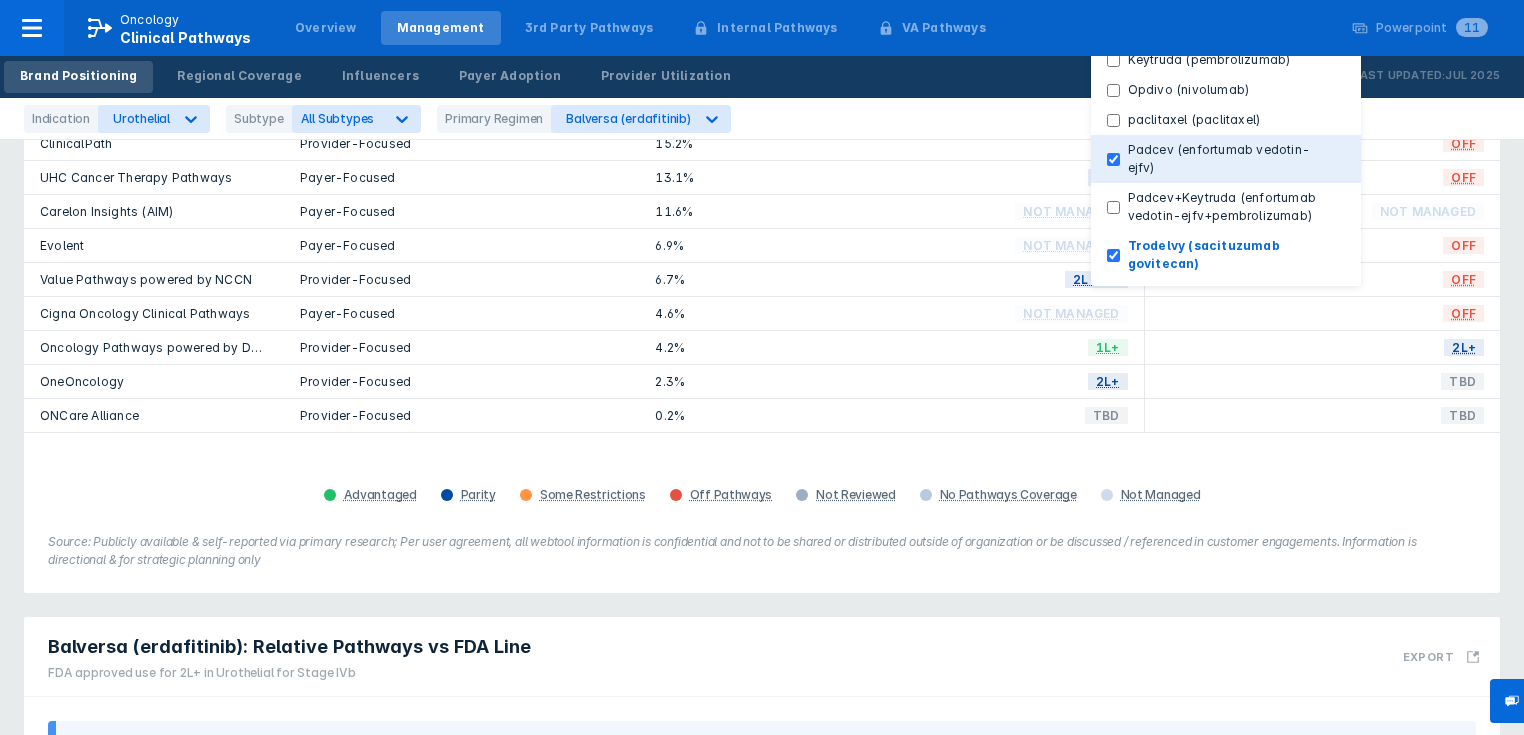 checkbox on "true" 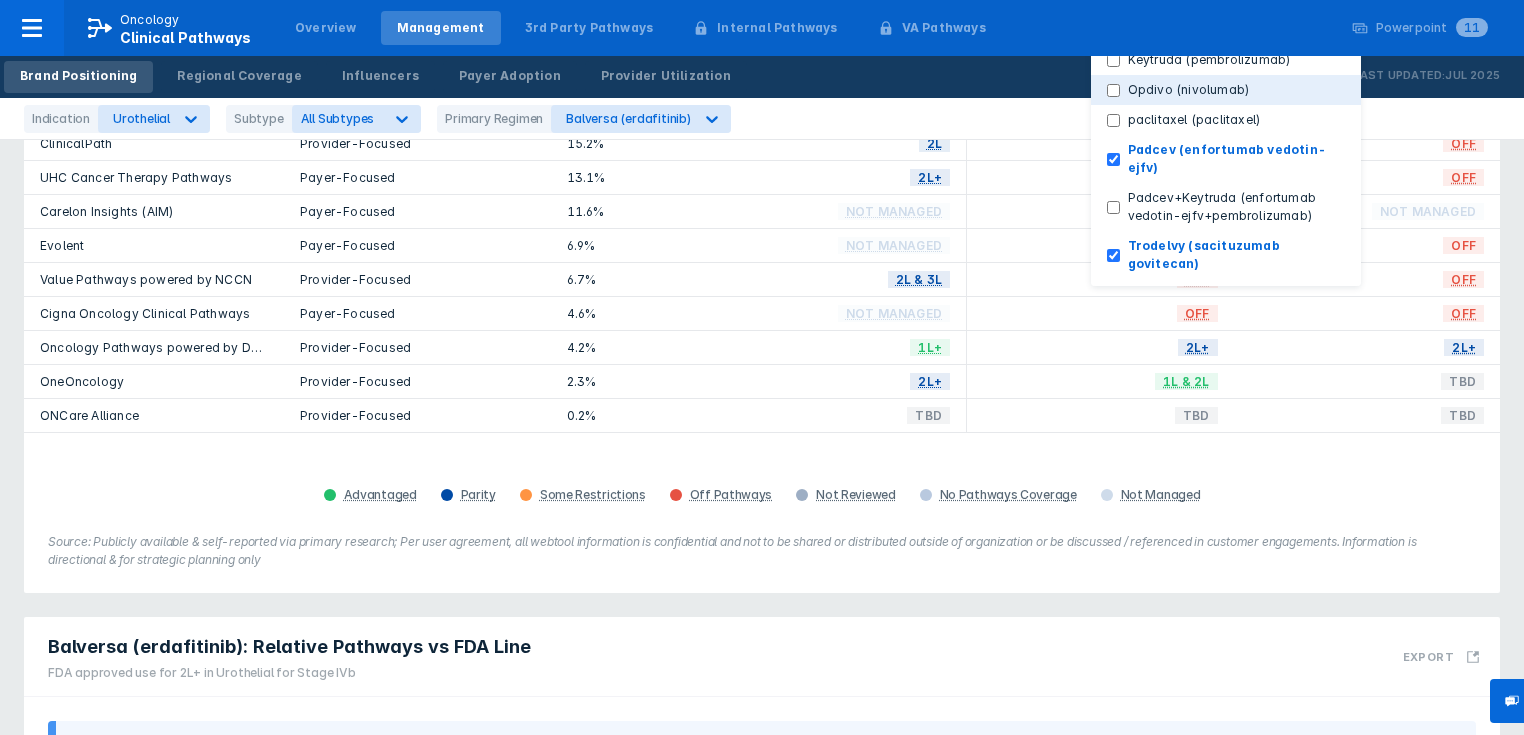 click on "Opdivo (nivolumab)" at bounding box center [1113, 90] 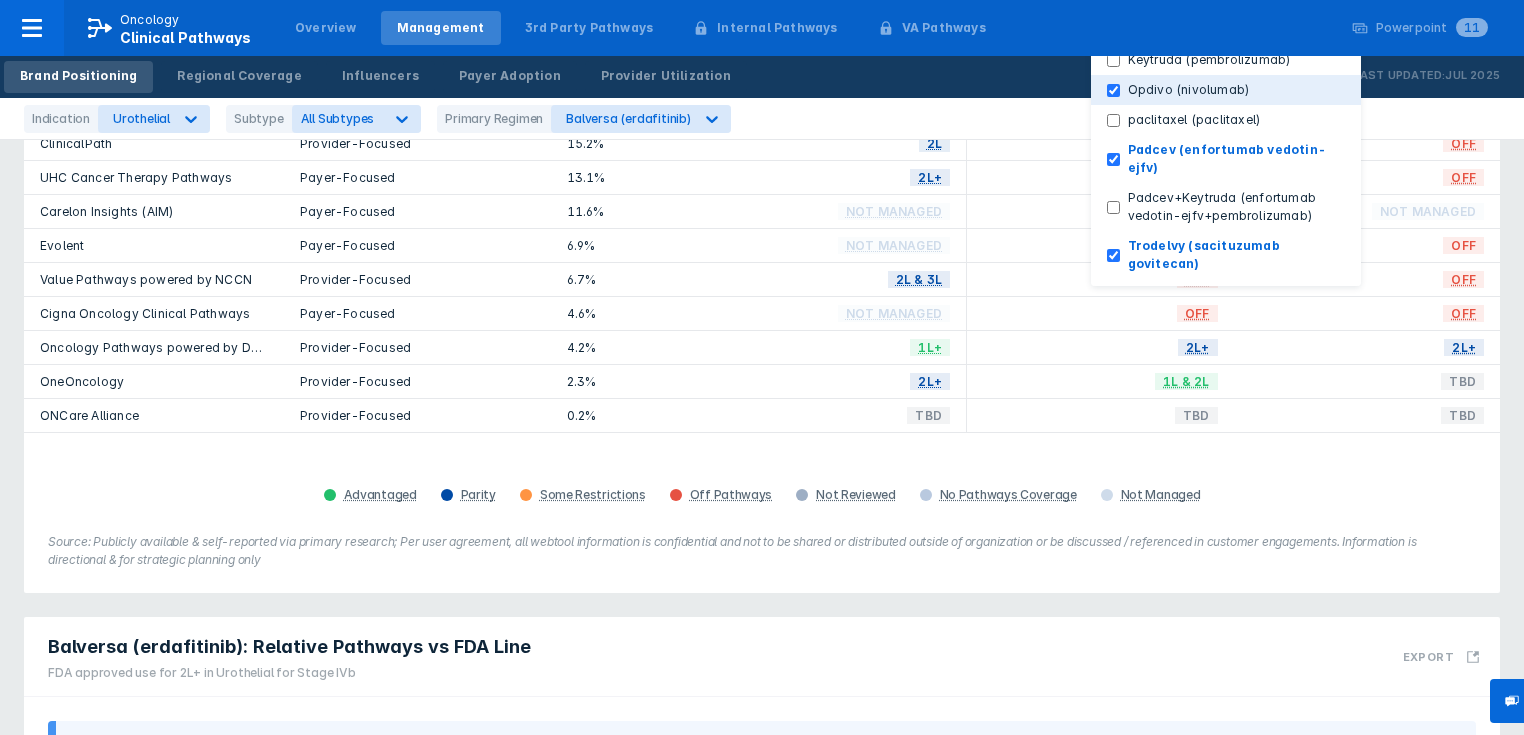 checkbox on "true" 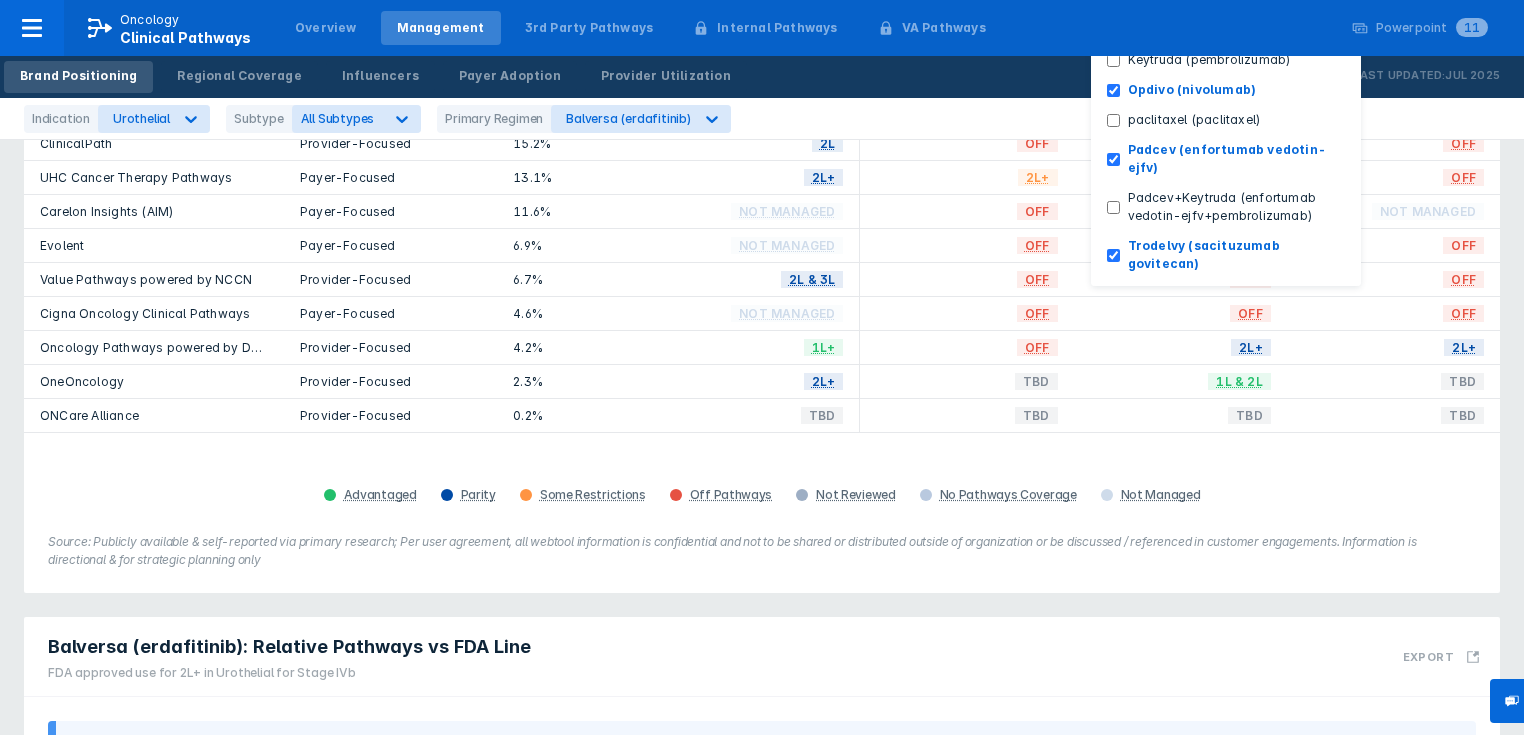 click on "Program Pathways Type Estimated % Oncologist Exposure erdafitinib Balversa Stage IVb nivolumab Opdivo Stage IVb enfortumab vedotin-ejfv Padcev Stage IVb sacituzumab govitecan Trodelvy Stage IVb FDA Label N/A N/A 2L+ 1L & 2L 2L+ Withdrawn ClinicalPath Provider-Focused 15.2% 2L OFF 2L+ OFF Carelon Insights (AIM) Payer-Focused 11.6% Not Managed OFF Not Managed Not Managed Evolent Payer-Focused 6.9% Not Managed OFF OFF OFF Value Pathways powered by NCCN Provider-Focused 6.7% 2L & 3L OFF OFF OFF Cigna Oncology Clinical Pathways Payer-Focused 4.6% Not Managed OFF OFF OFF Oncology Pathways powered by Dana-Farber Provider-Focused 4.2% 1L+ OFF 2L+ 2L+ OneOncology Provider-Focused 2.3% 2L+ TBD 1L & 2L TBD ONCare Alliance Provider-Focused 0.2% TBD TBD TBD TBD Advantaged Parity Some Restrictions Off Pathways Not Reviewed No Pathways Coverage Not Managed" at bounding box center (762, 260) 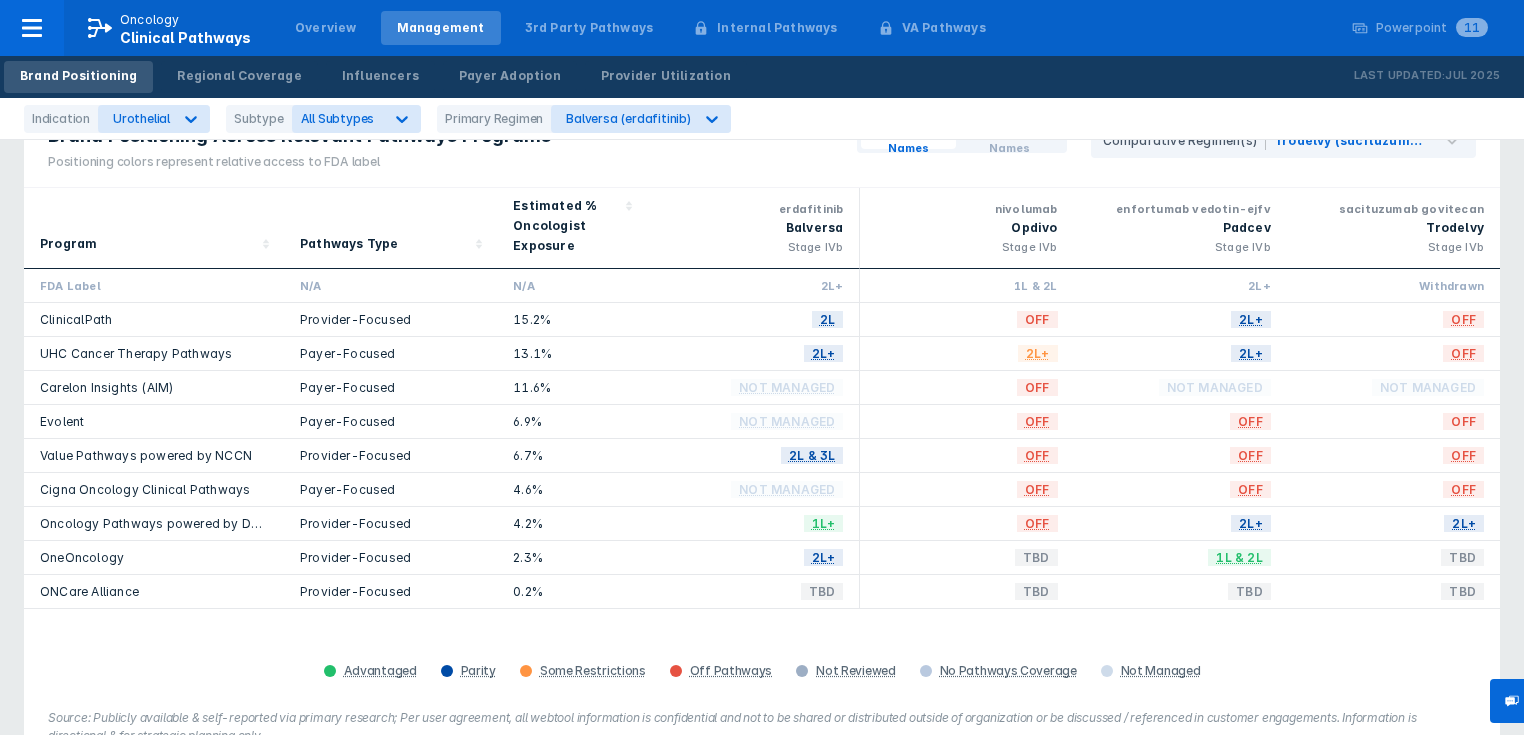 scroll, scrollTop: 0, scrollLeft: 0, axis: both 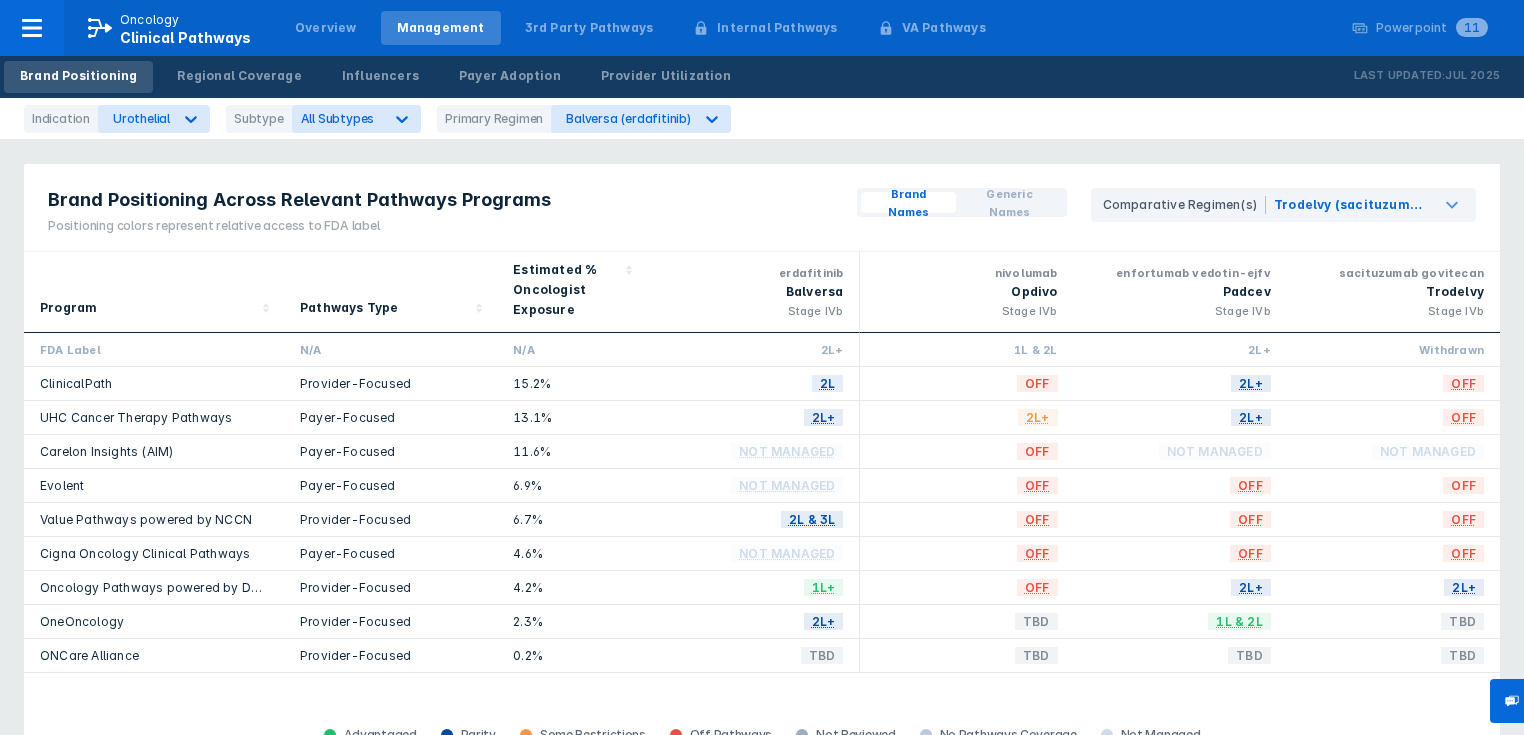 click at bounding box center (1452, 205) 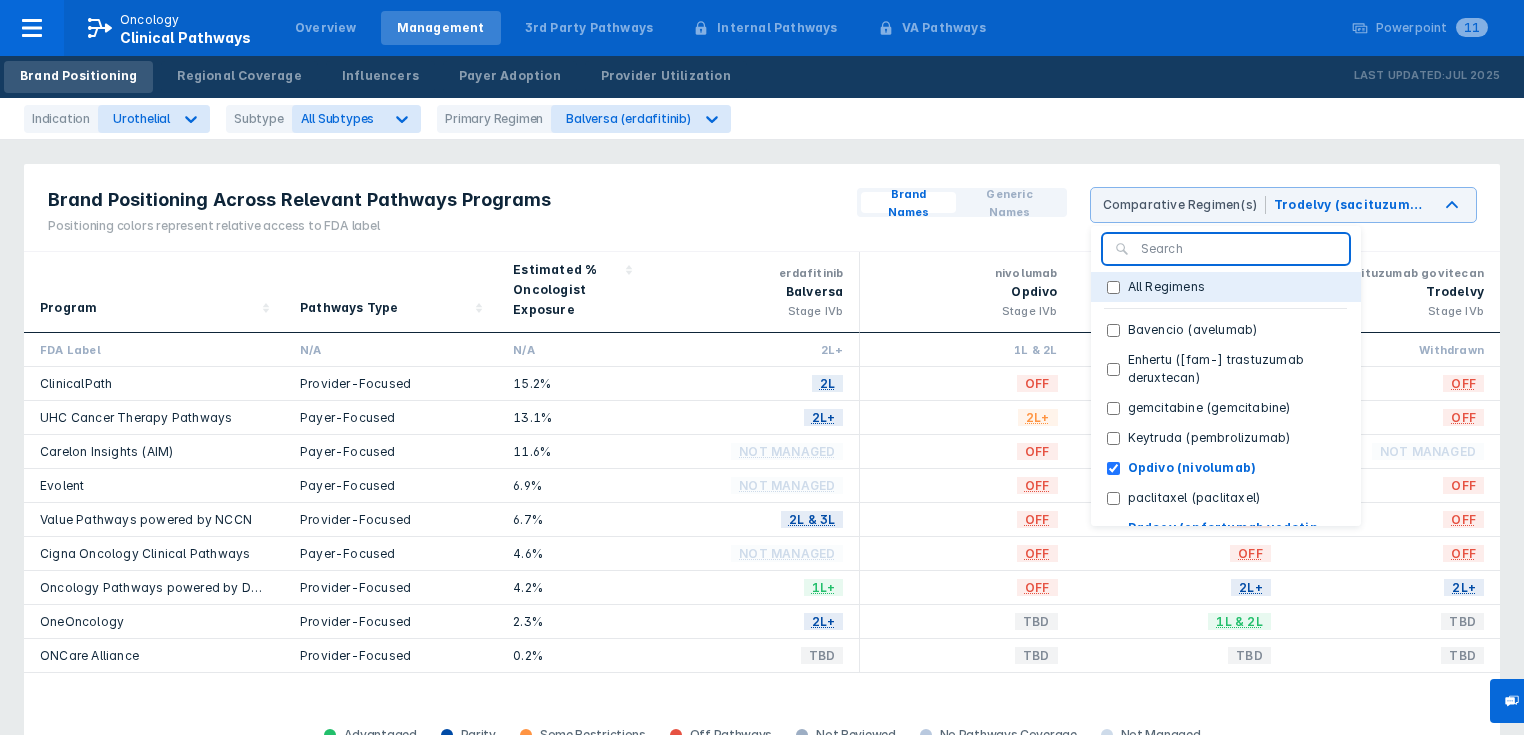 click on "All Regimens" at bounding box center [1113, 287] 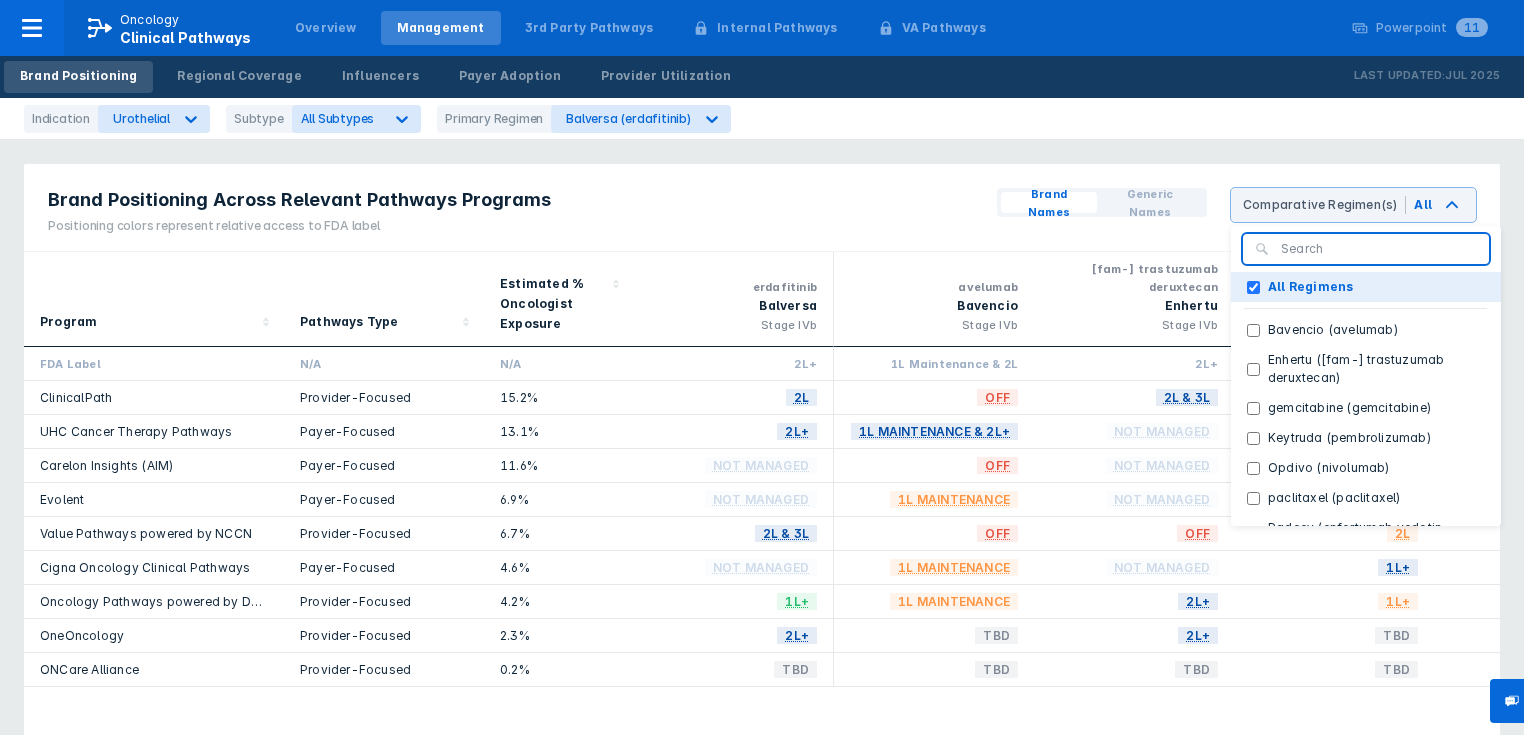 click on "All Regimens" at bounding box center [1253, 287] 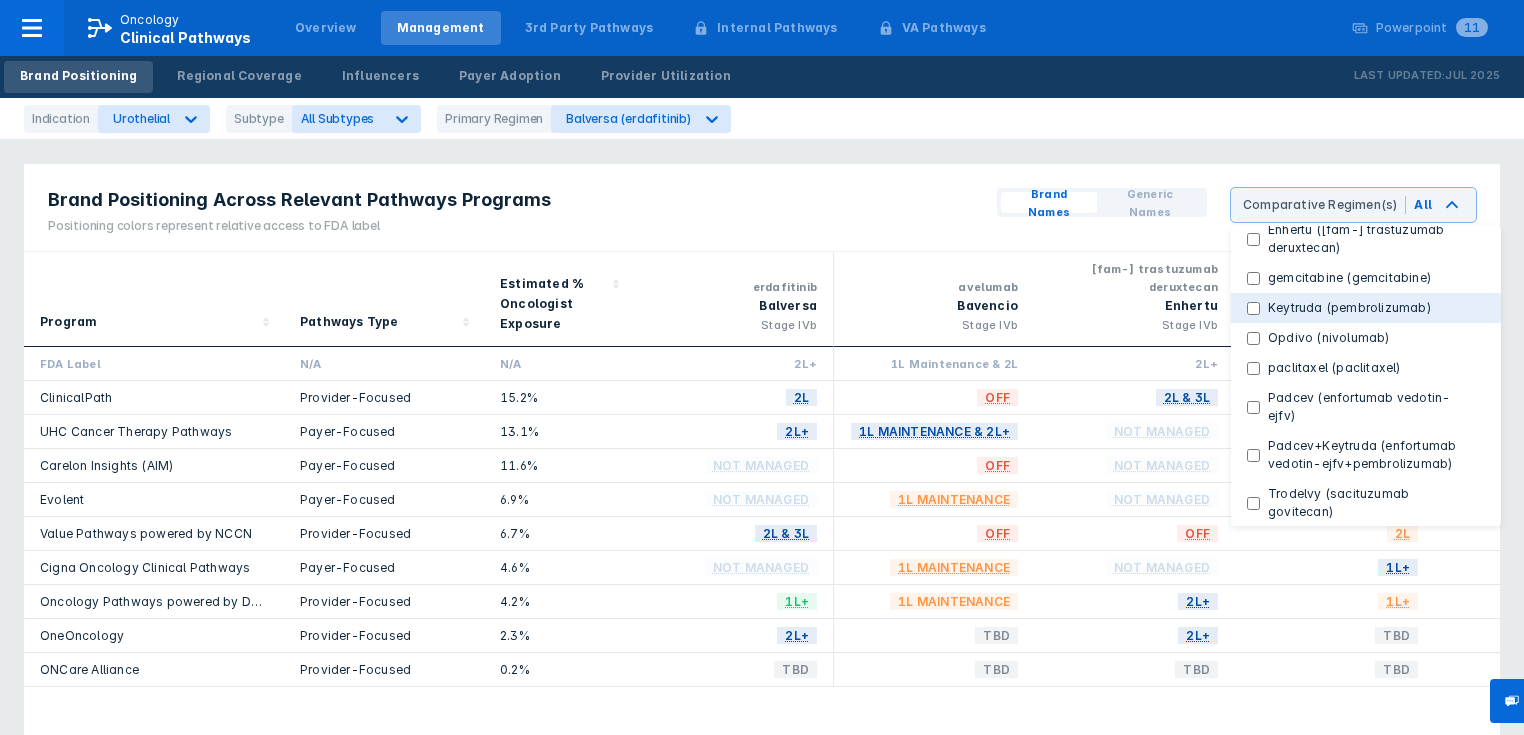 scroll, scrollTop: 138, scrollLeft: 0, axis: vertical 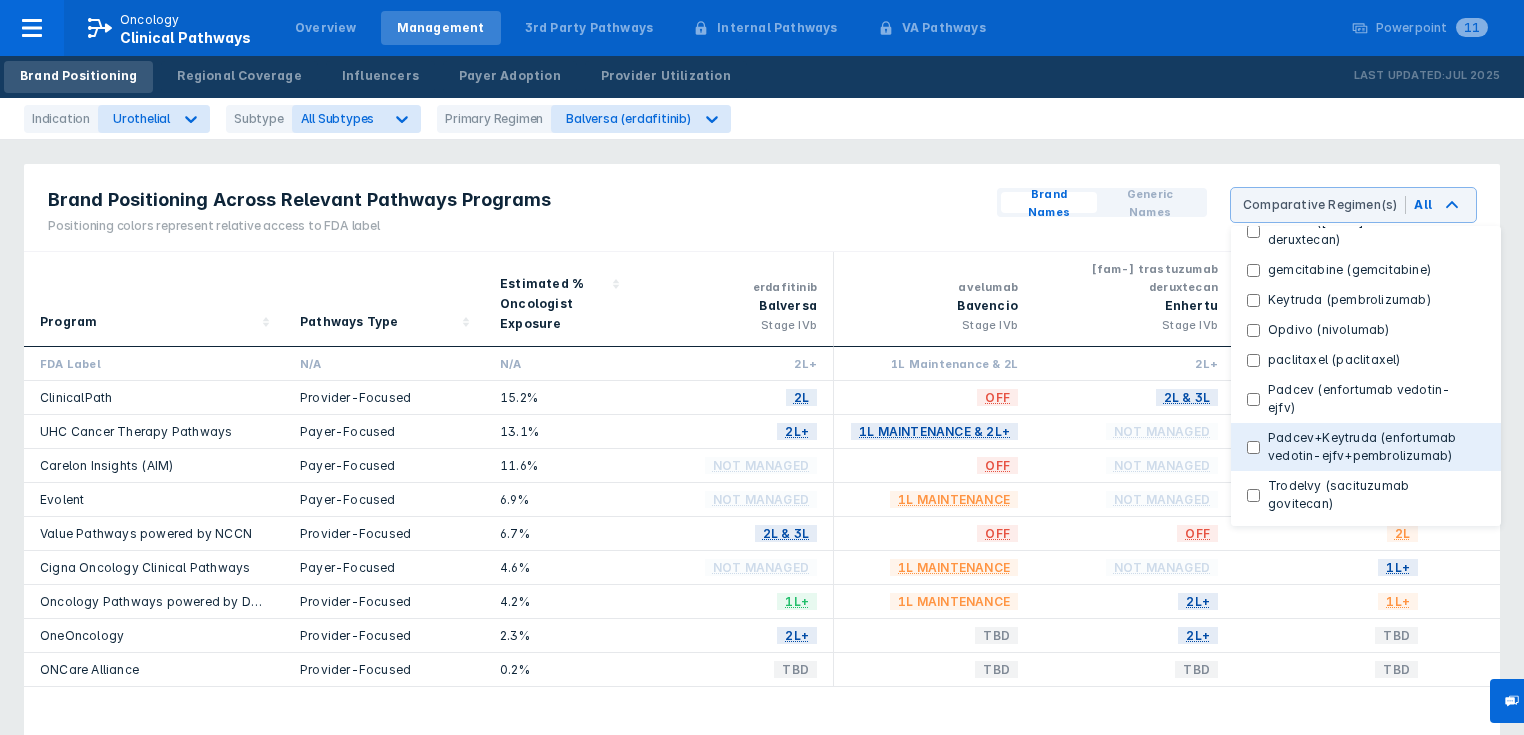 click on "Padcev+Keytruda (enfortumab vedotin-ejfv+pembrolizumab)" at bounding box center (1253, 447) 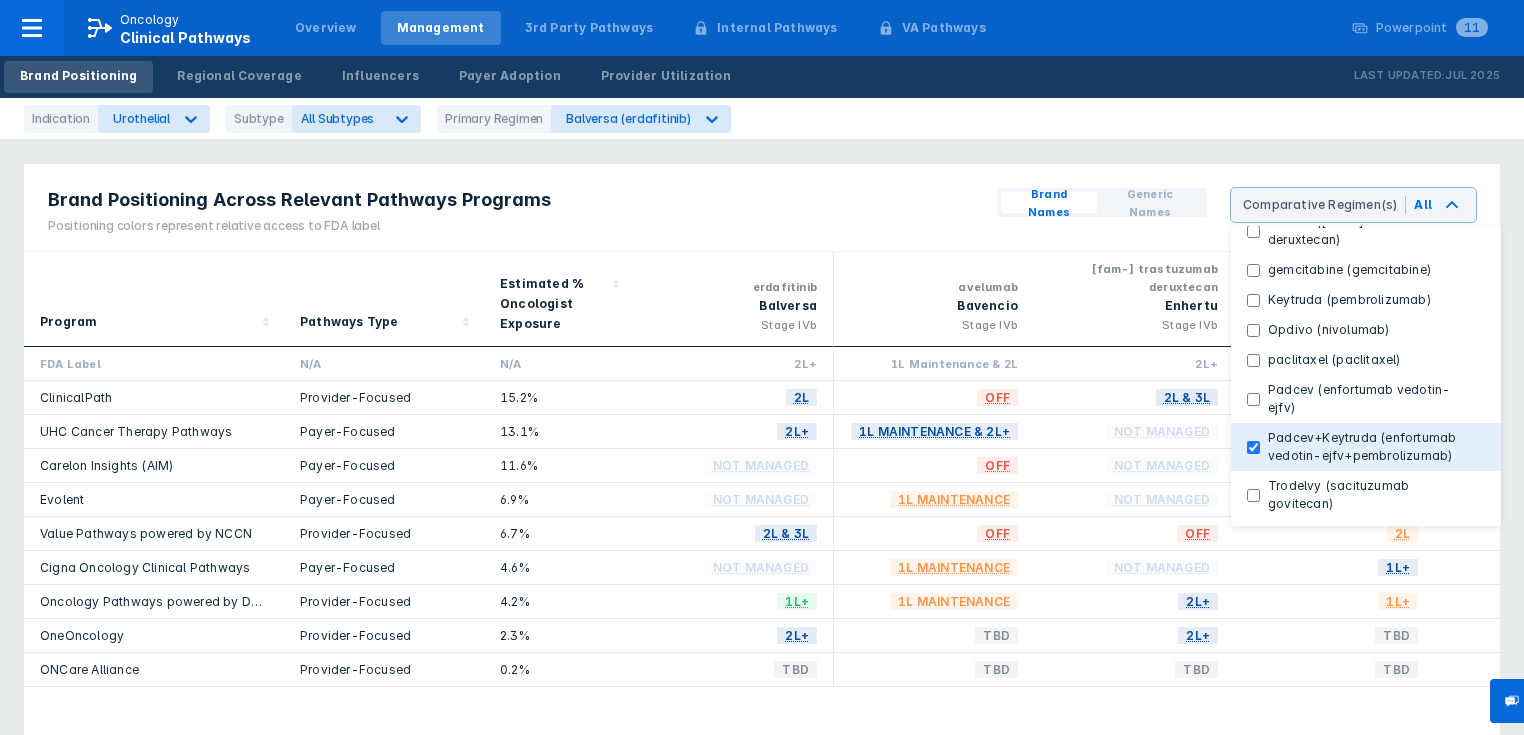 checkbox on "true" 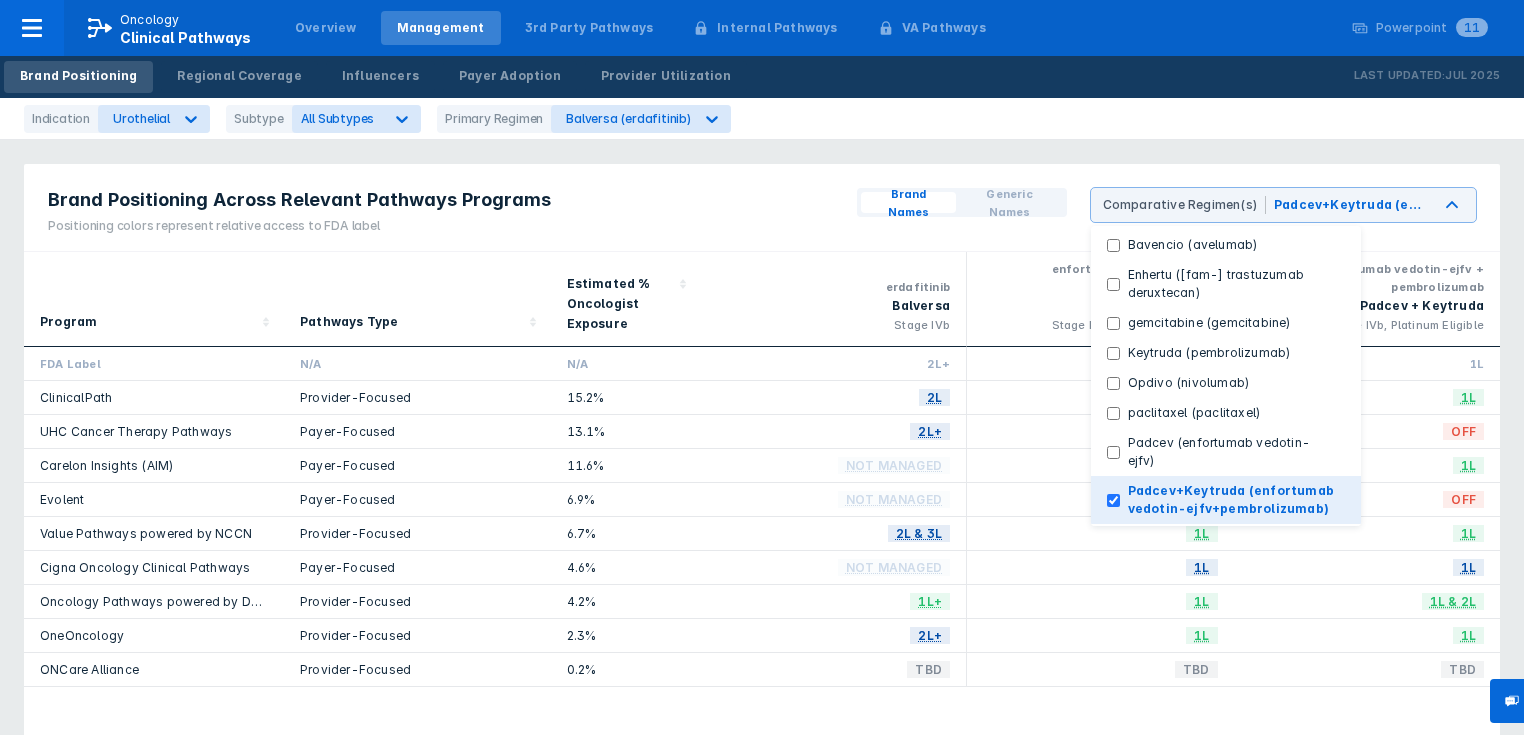 scroll, scrollTop: 58, scrollLeft: 0, axis: vertical 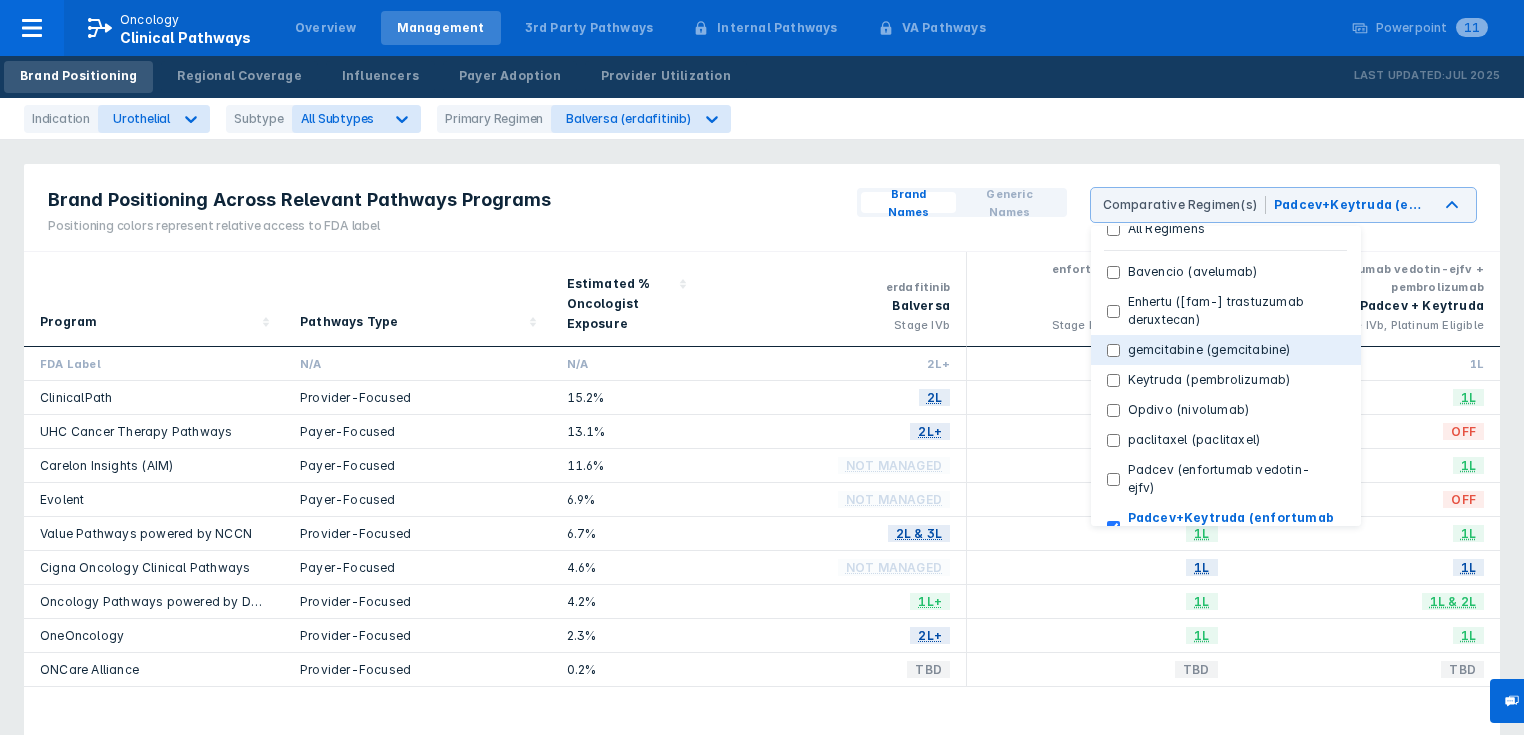 click on "gemcitabine (gemcitabine)" at bounding box center (1113, 350) 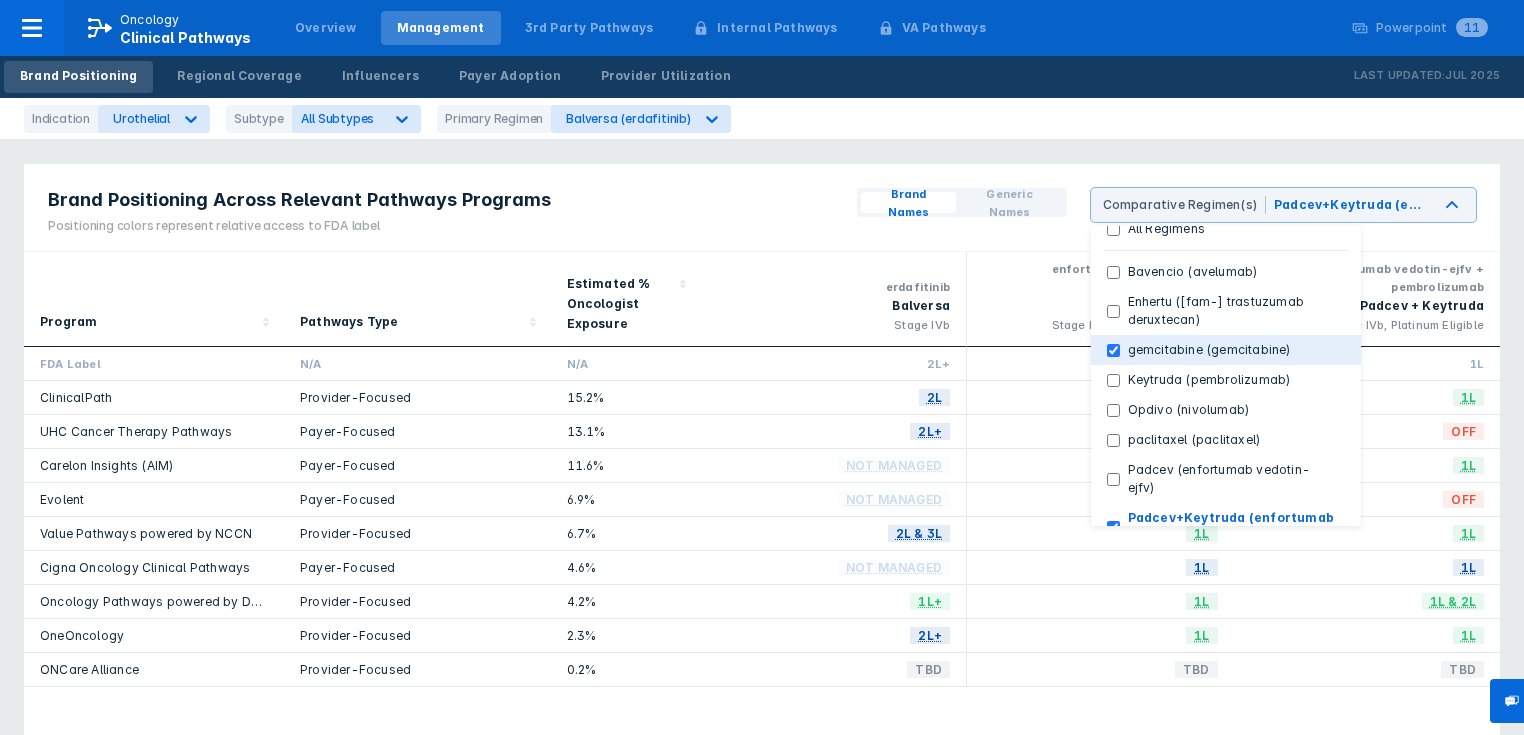 checkbox on "true" 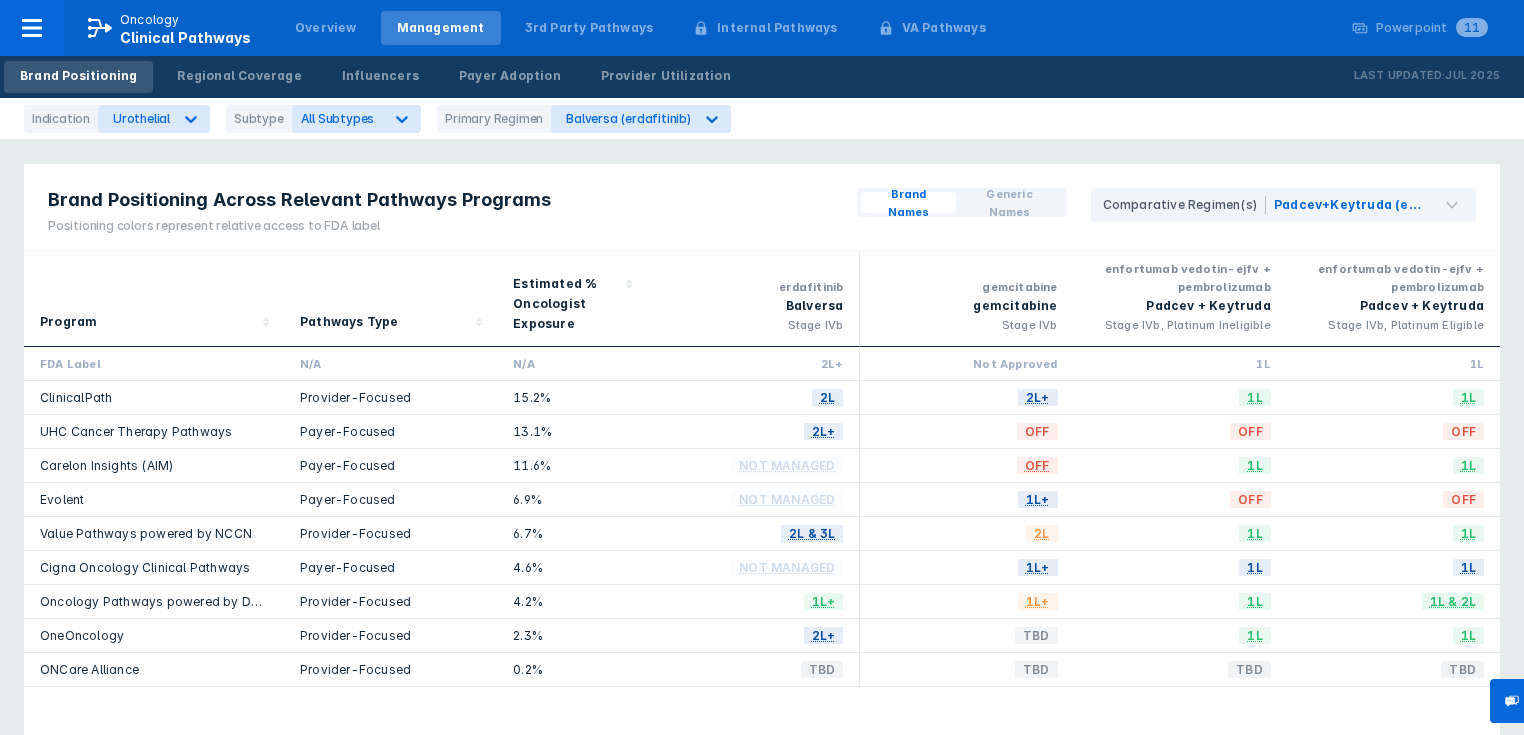 click on "Balversa" at bounding box center (753, 306) 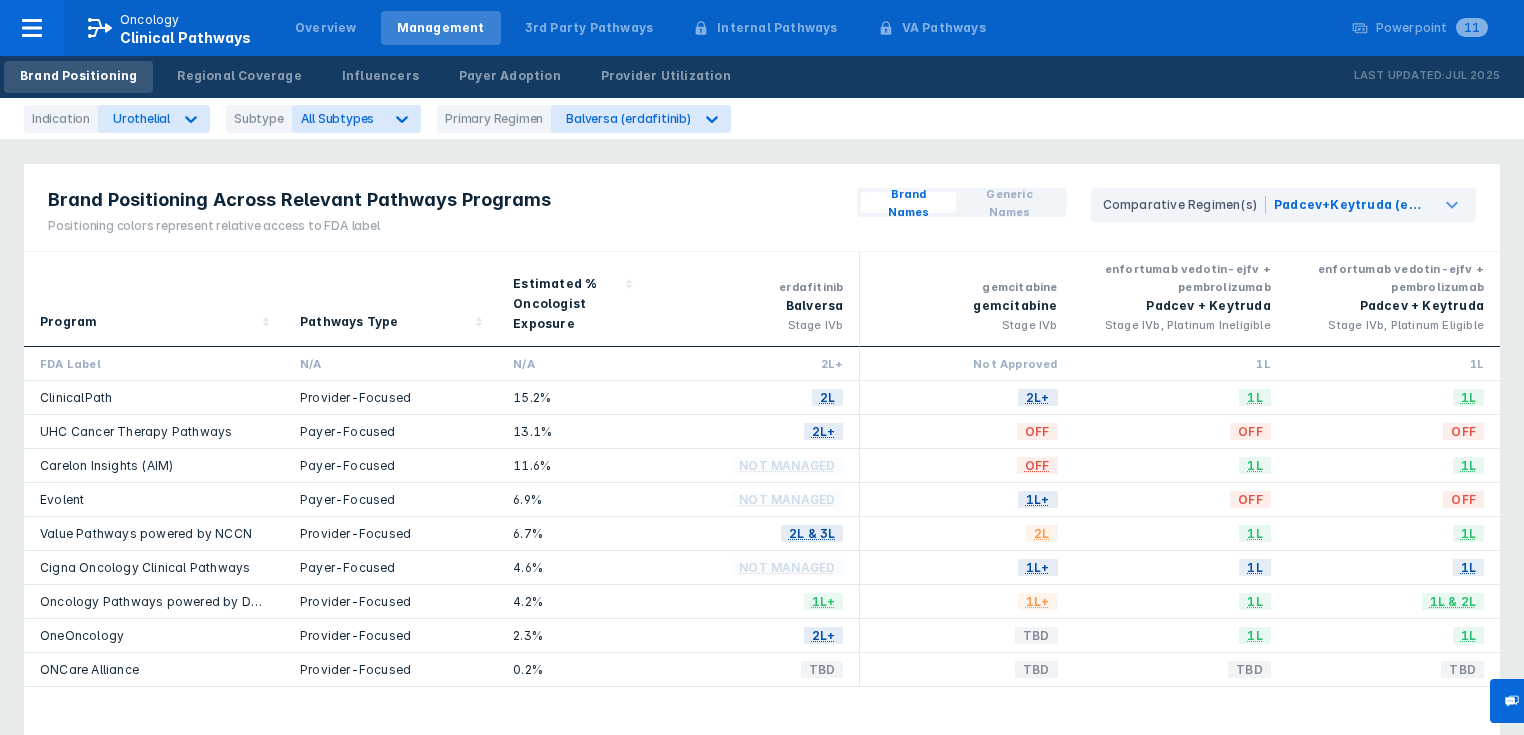 click at bounding box center (1452, 205) 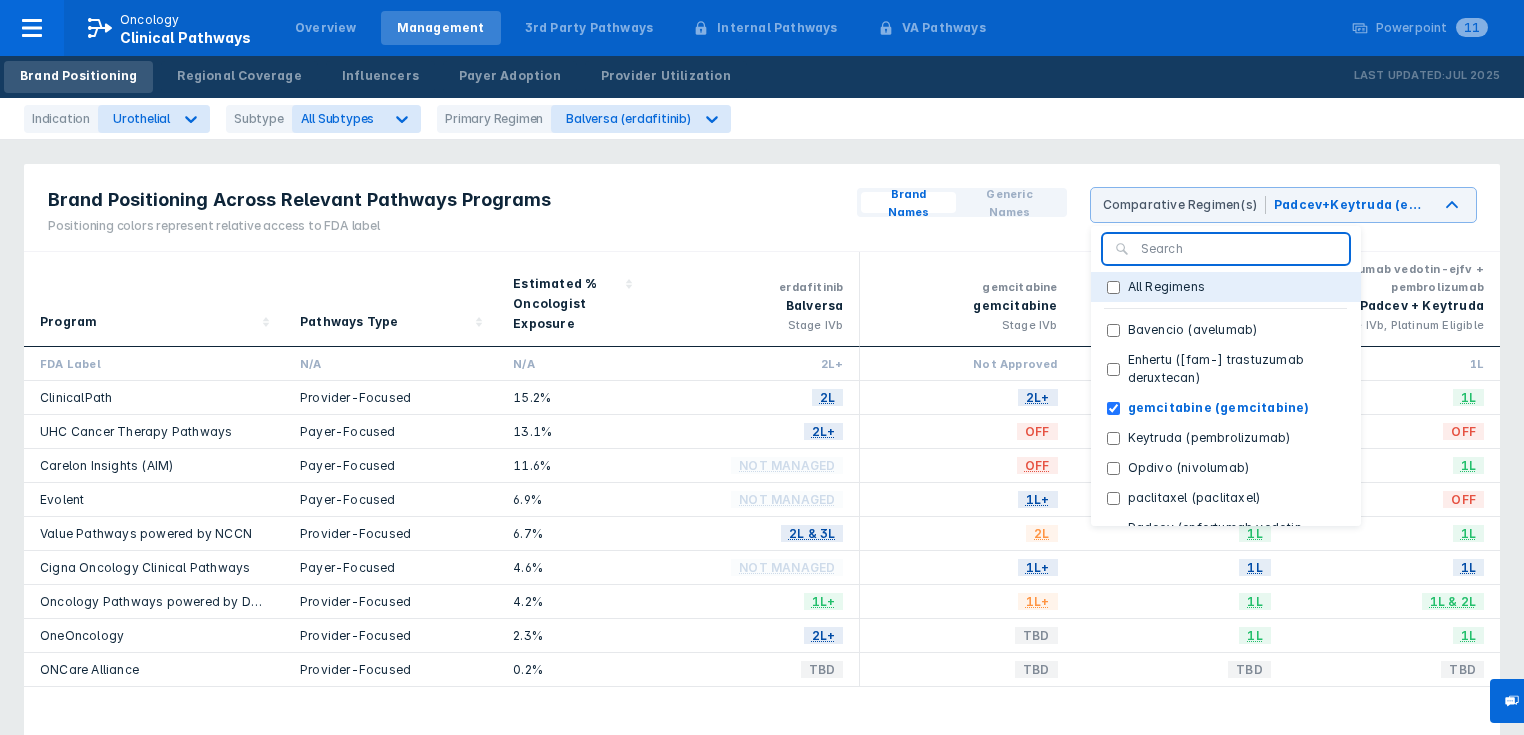 click on "All Regimens" at bounding box center [1113, 287] 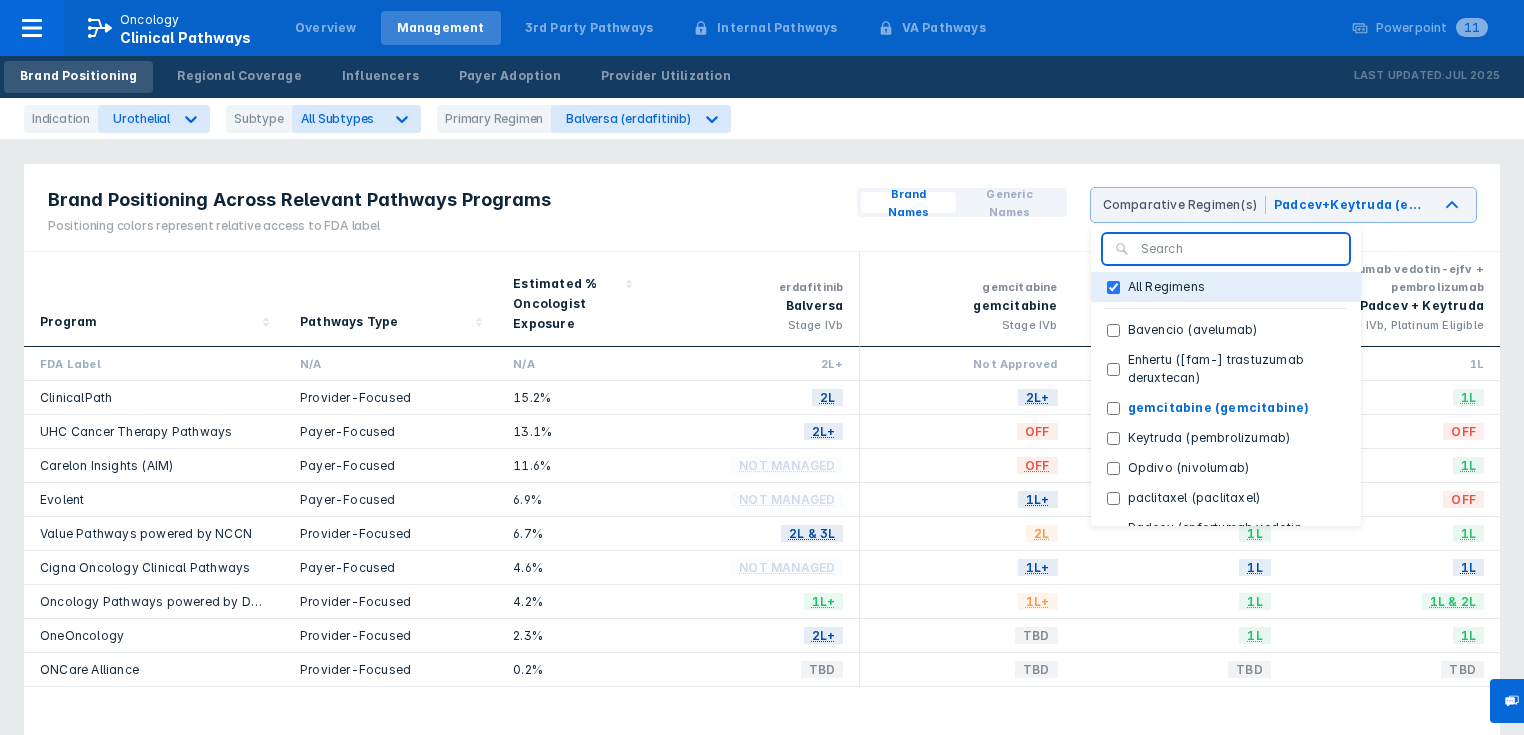 checkbox on "true" 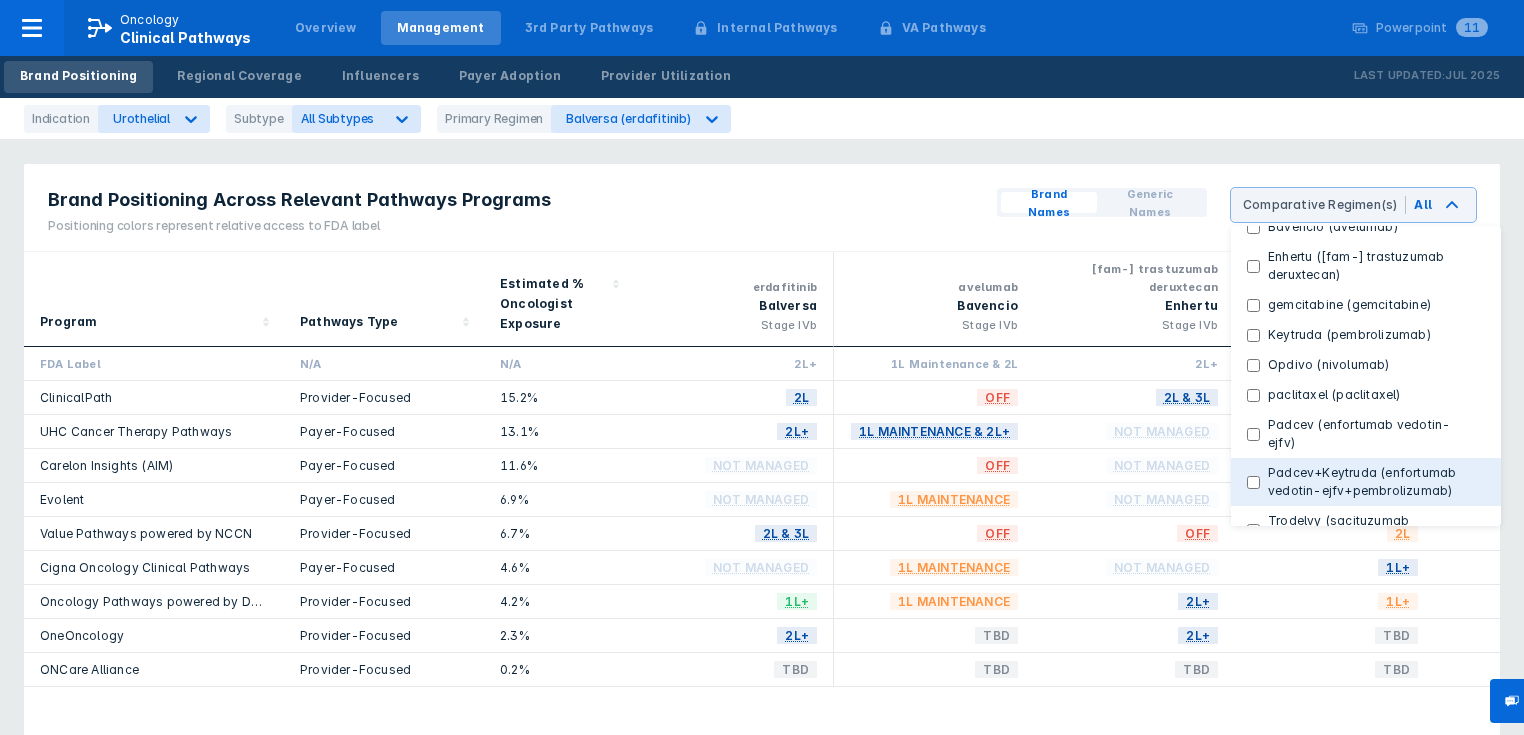 scroll, scrollTop: 138, scrollLeft: 0, axis: vertical 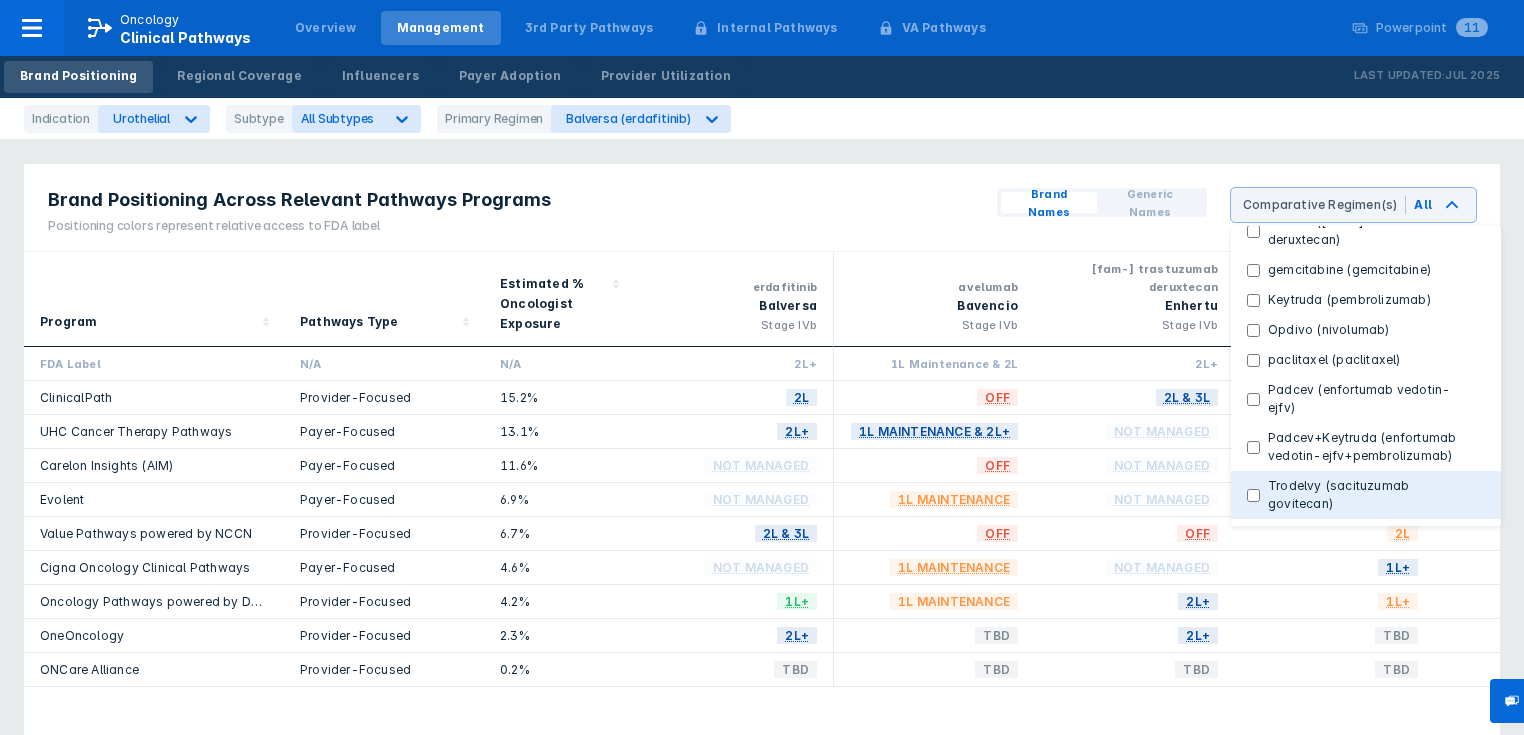 click on "Trodelvy (sacituzumab govitecan)" at bounding box center [1253, 495] 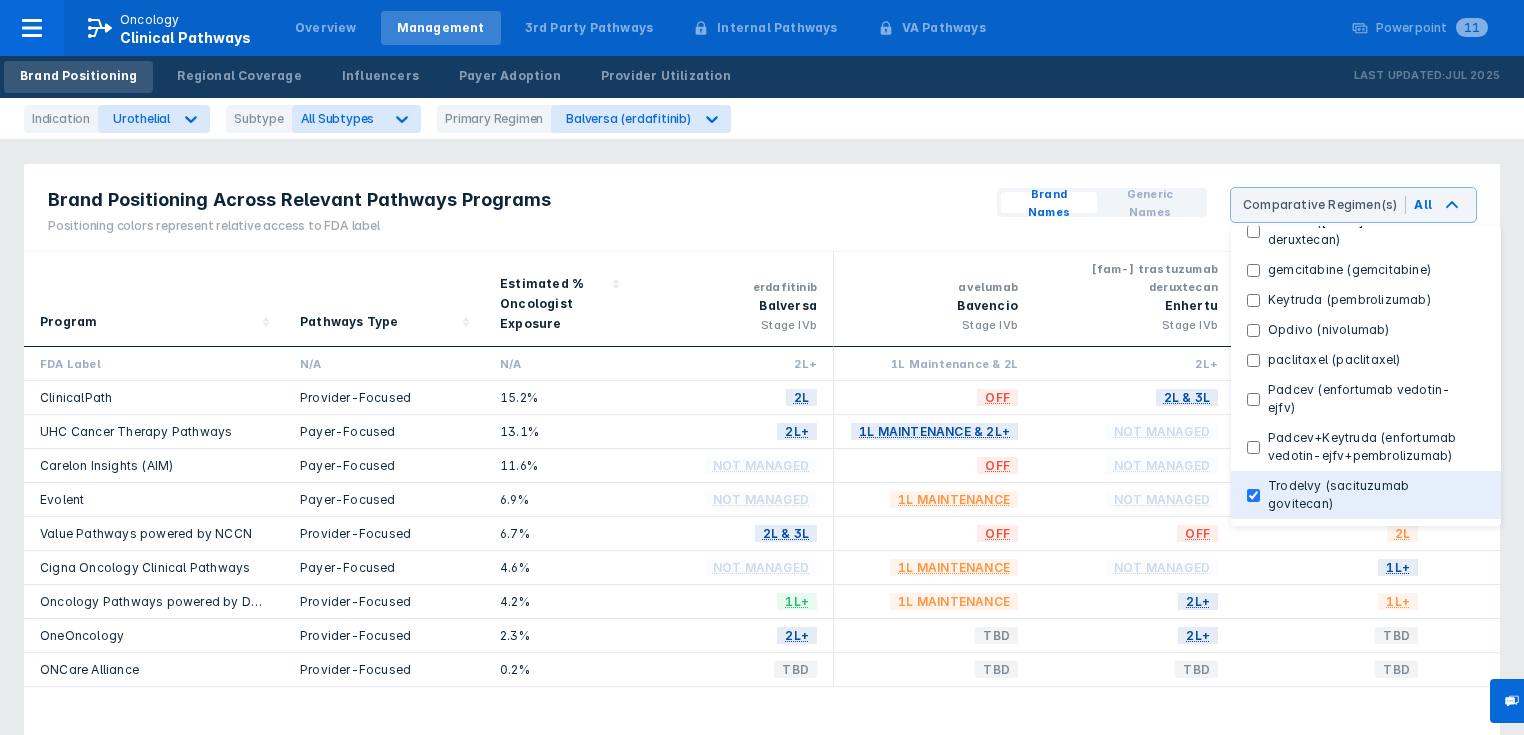 checkbox on "true" 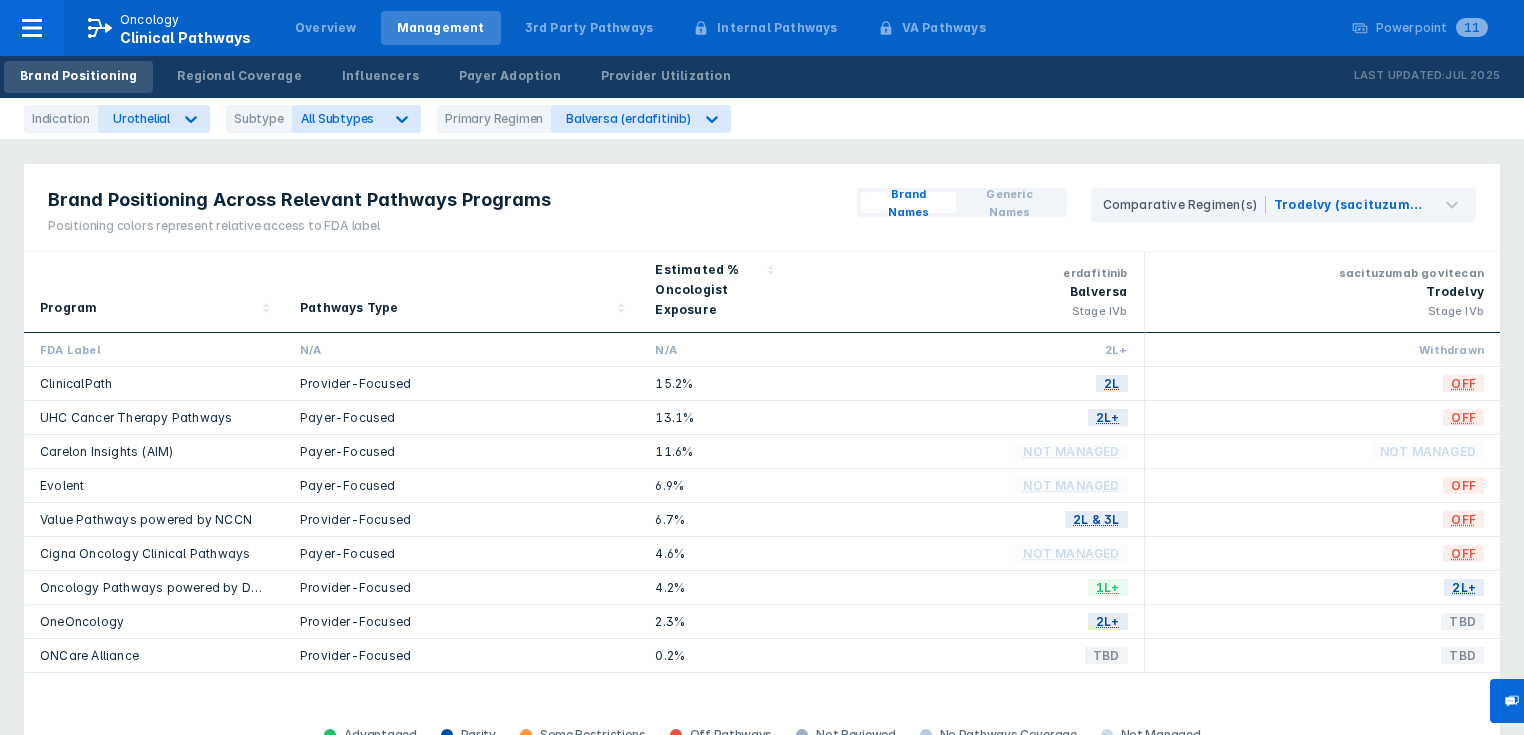 click on "2L" at bounding box center [966, 349] 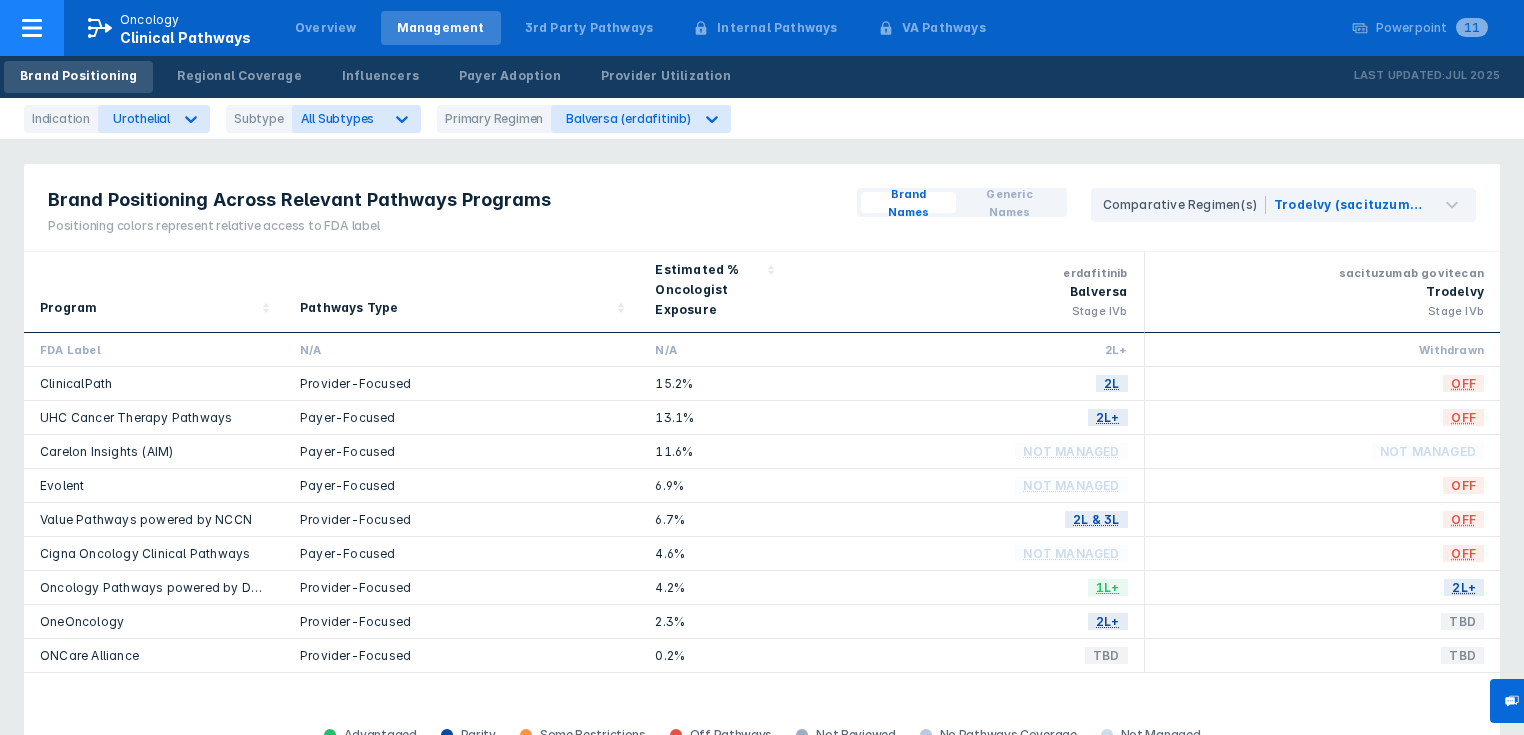 click at bounding box center [32, 28] 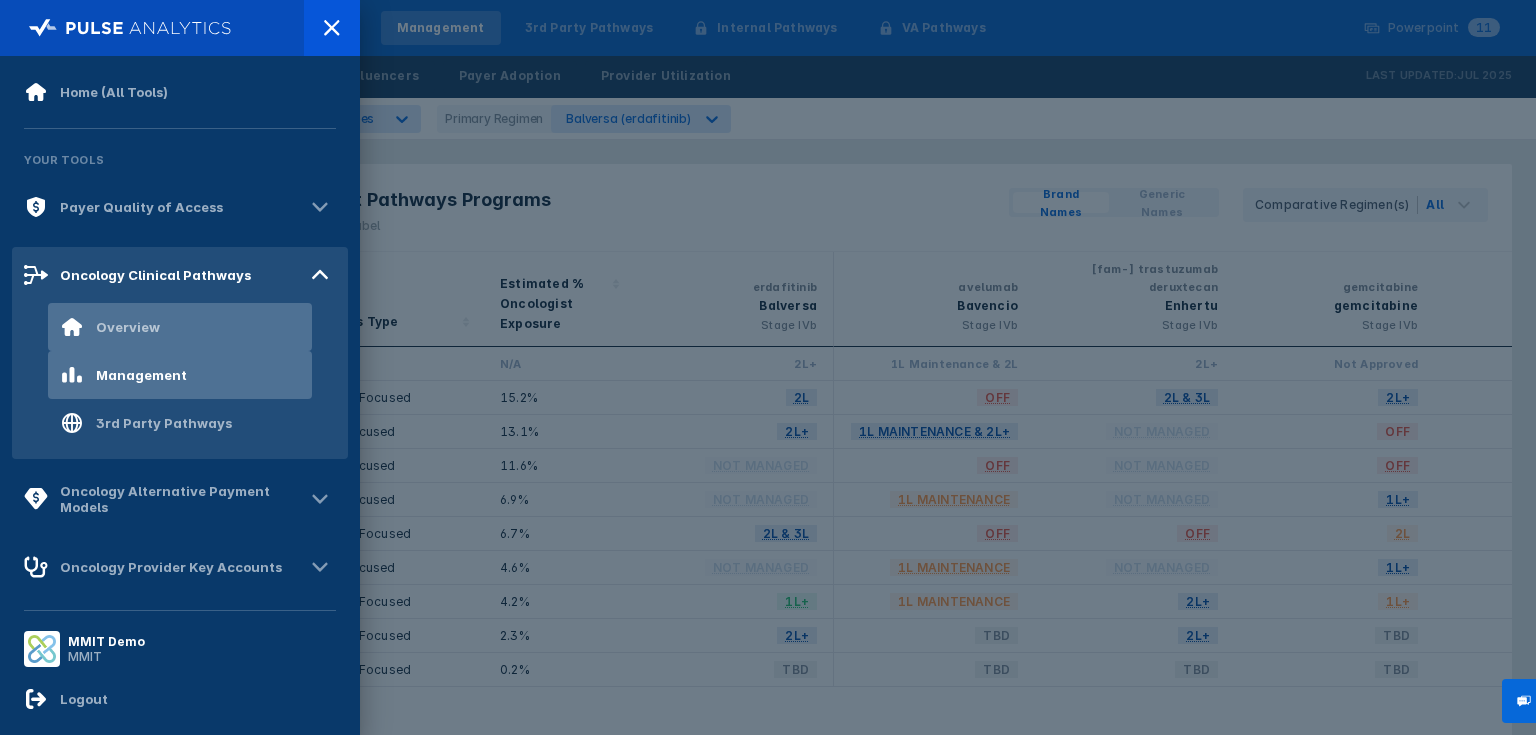 click on "Overview" at bounding box center (128, 327) 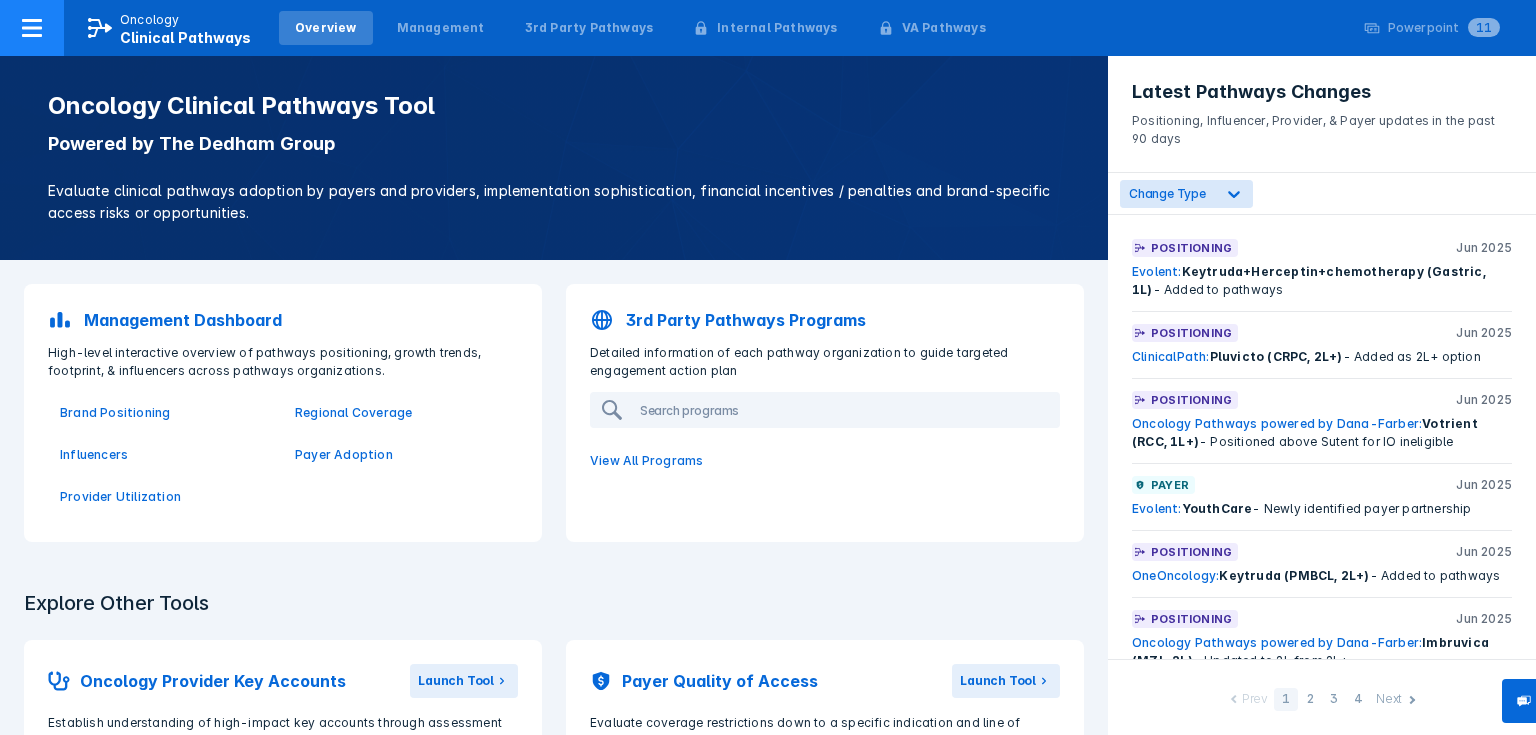 click at bounding box center [32, 28] 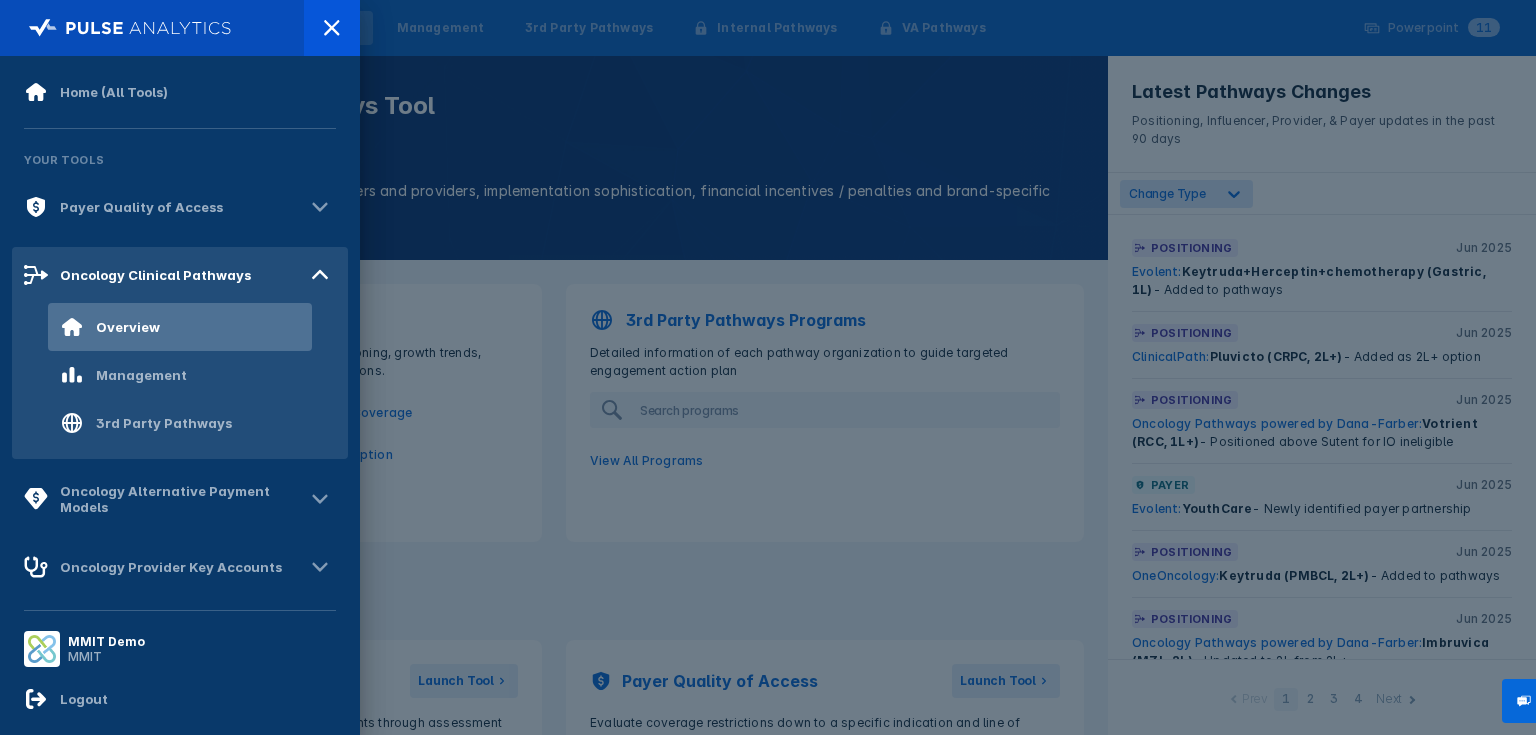 click at bounding box center (768, 367) 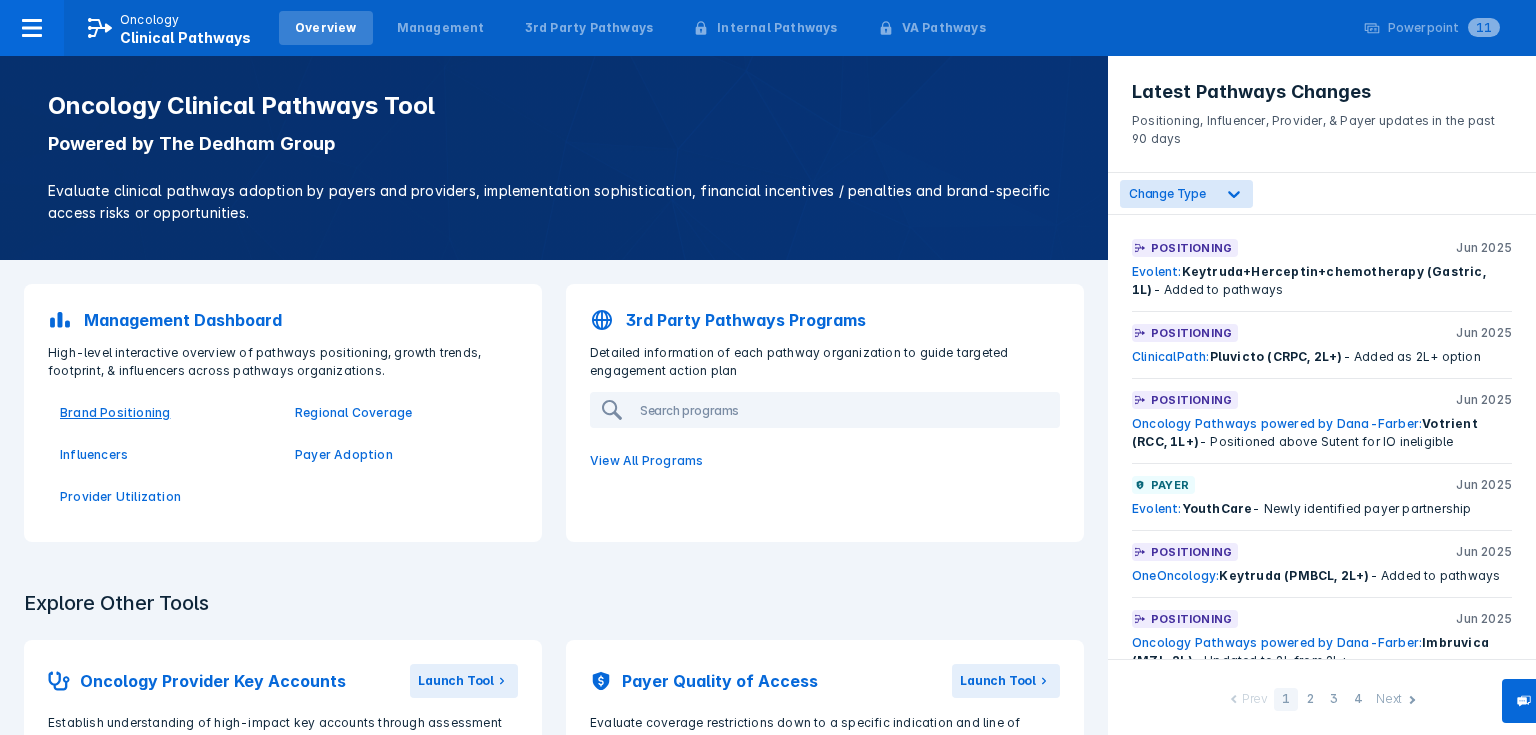 click on "Brand Positioning" at bounding box center [165, 413] 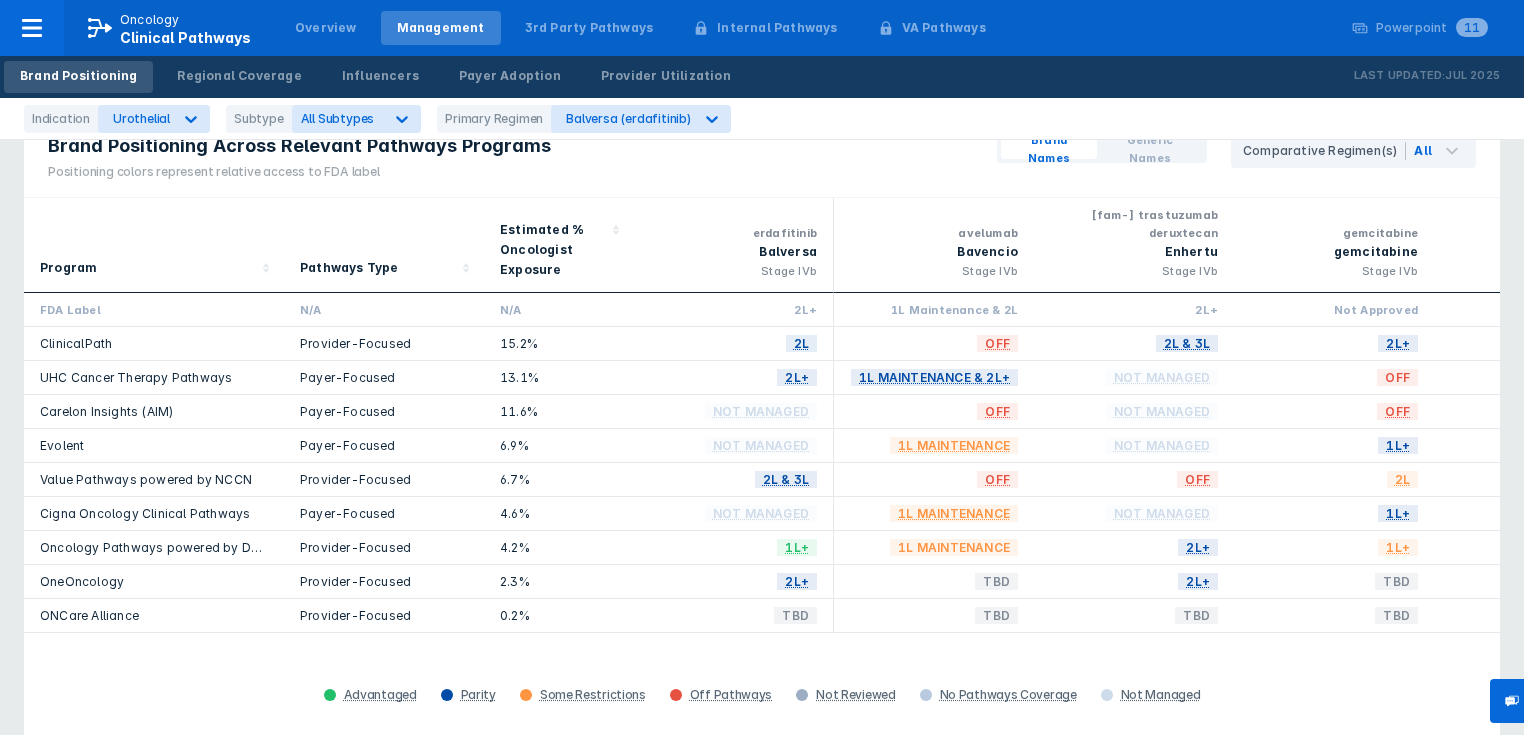 scroll, scrollTop: 80, scrollLeft: 0, axis: vertical 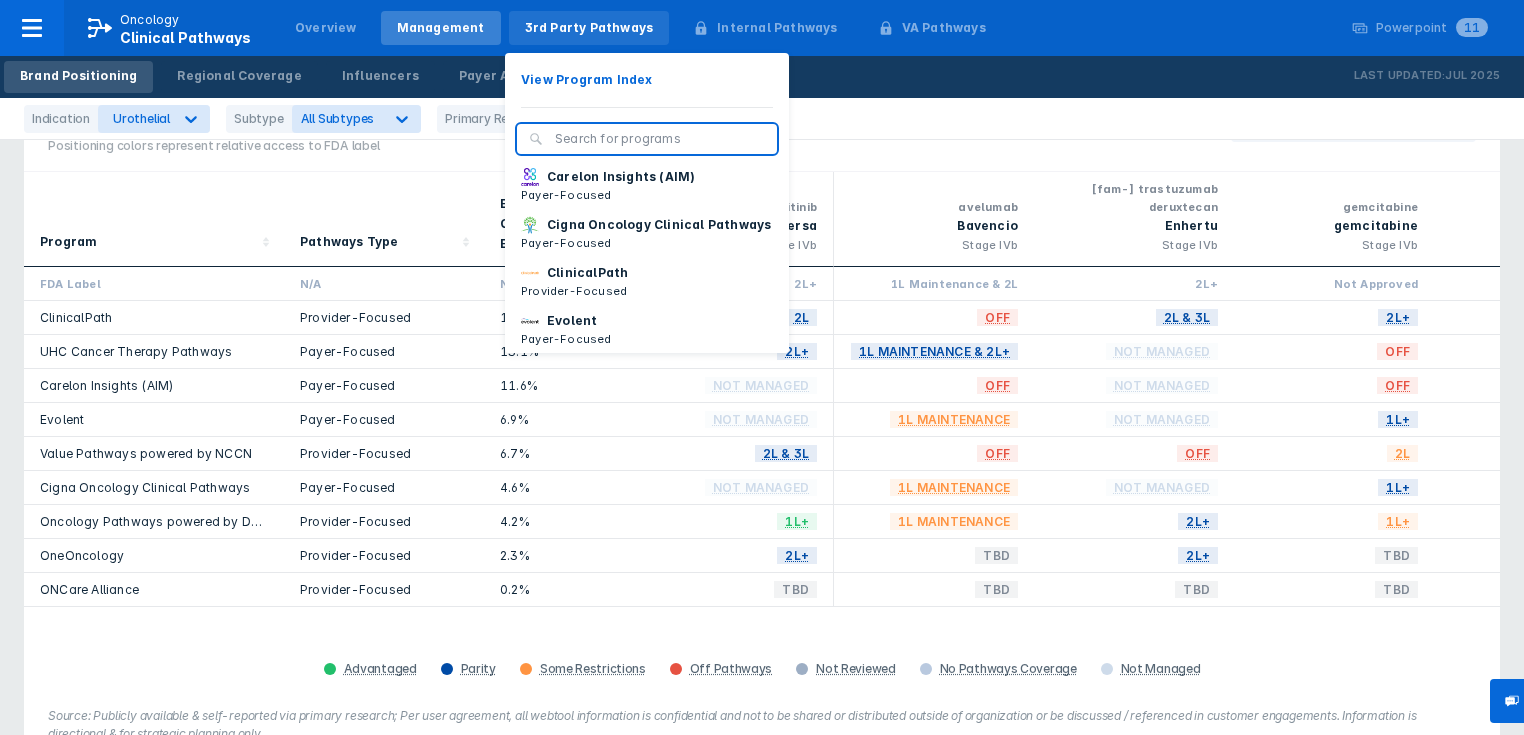 click on "3rd Party Pathways" at bounding box center (589, 28) 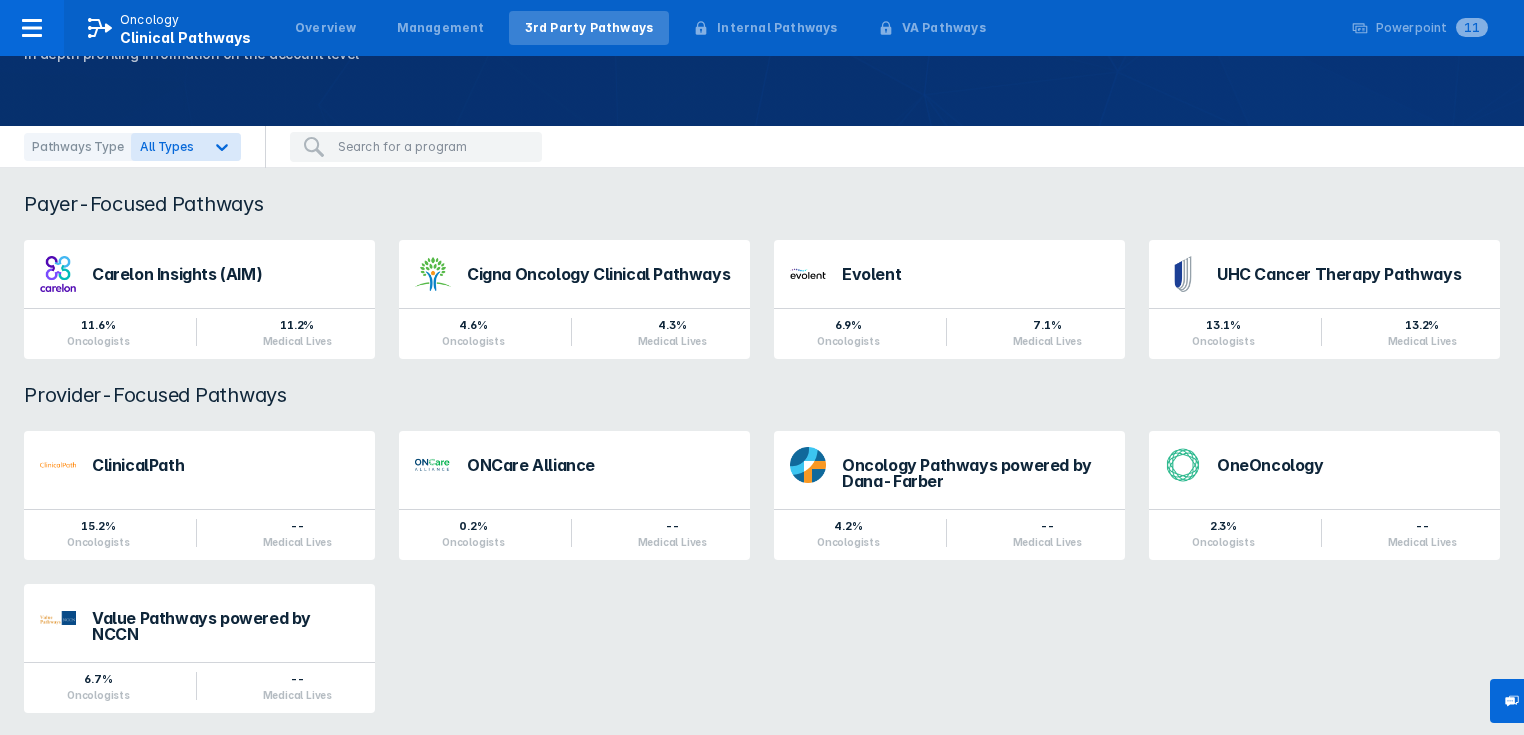 scroll, scrollTop: 123, scrollLeft: 0, axis: vertical 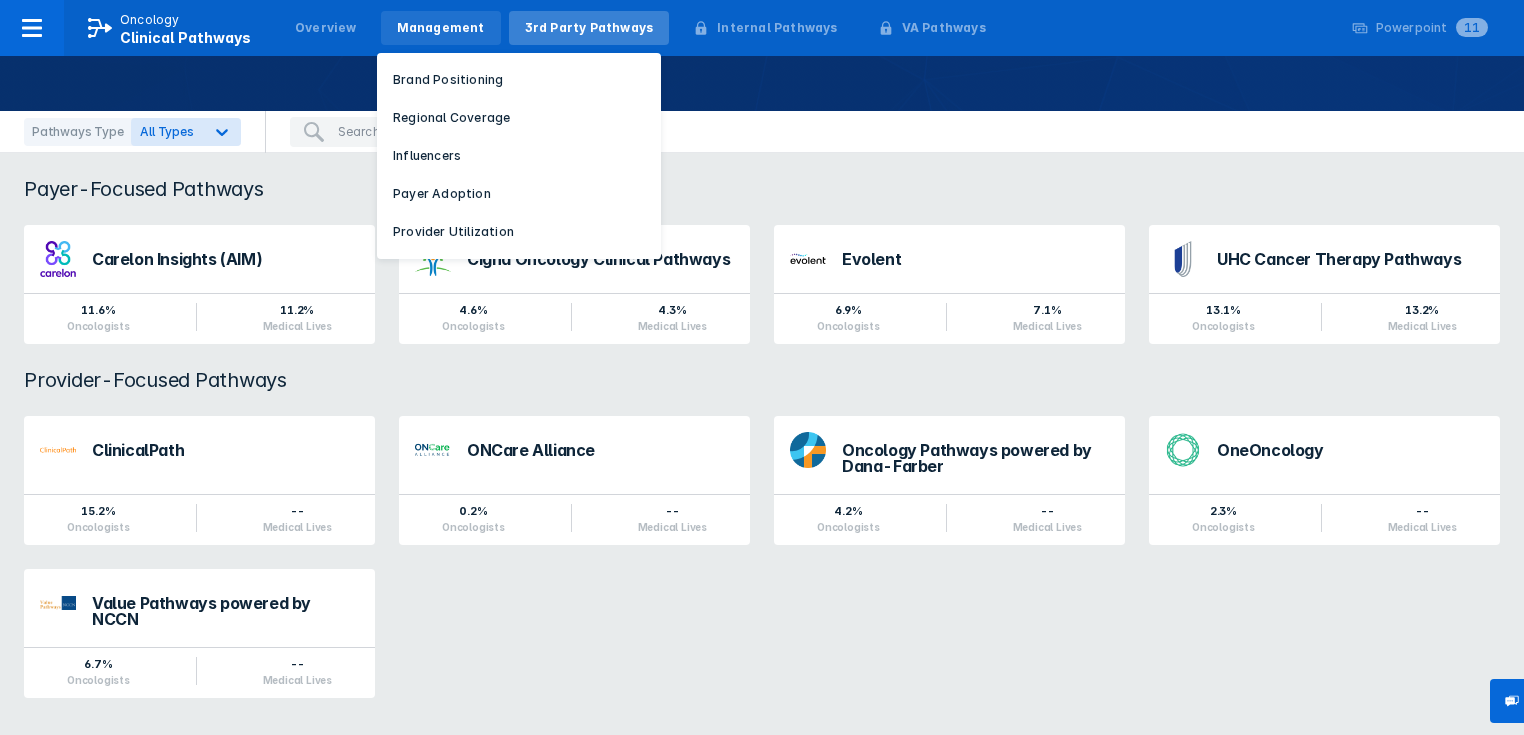 click on "Management" at bounding box center (441, 28) 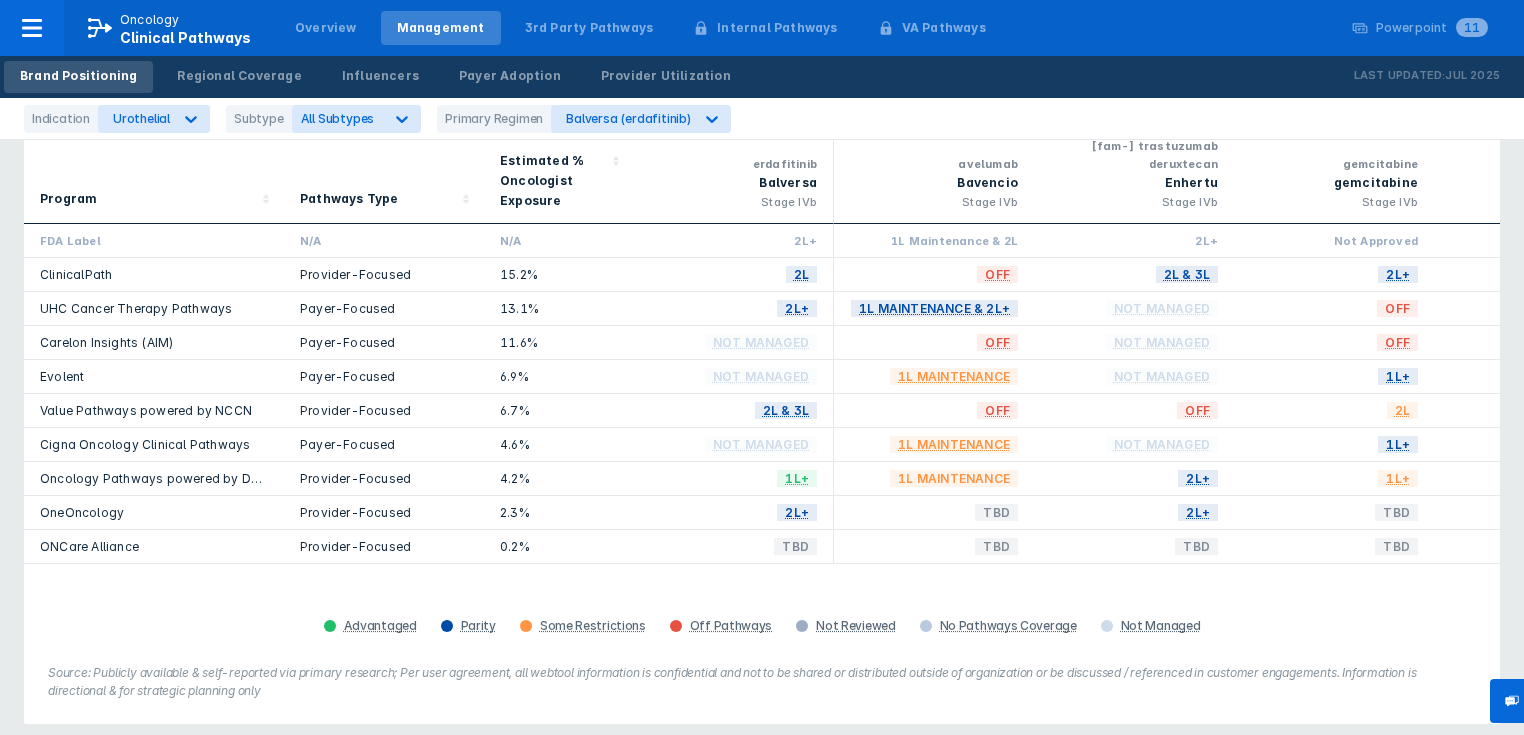 scroll, scrollTop: 0, scrollLeft: 0, axis: both 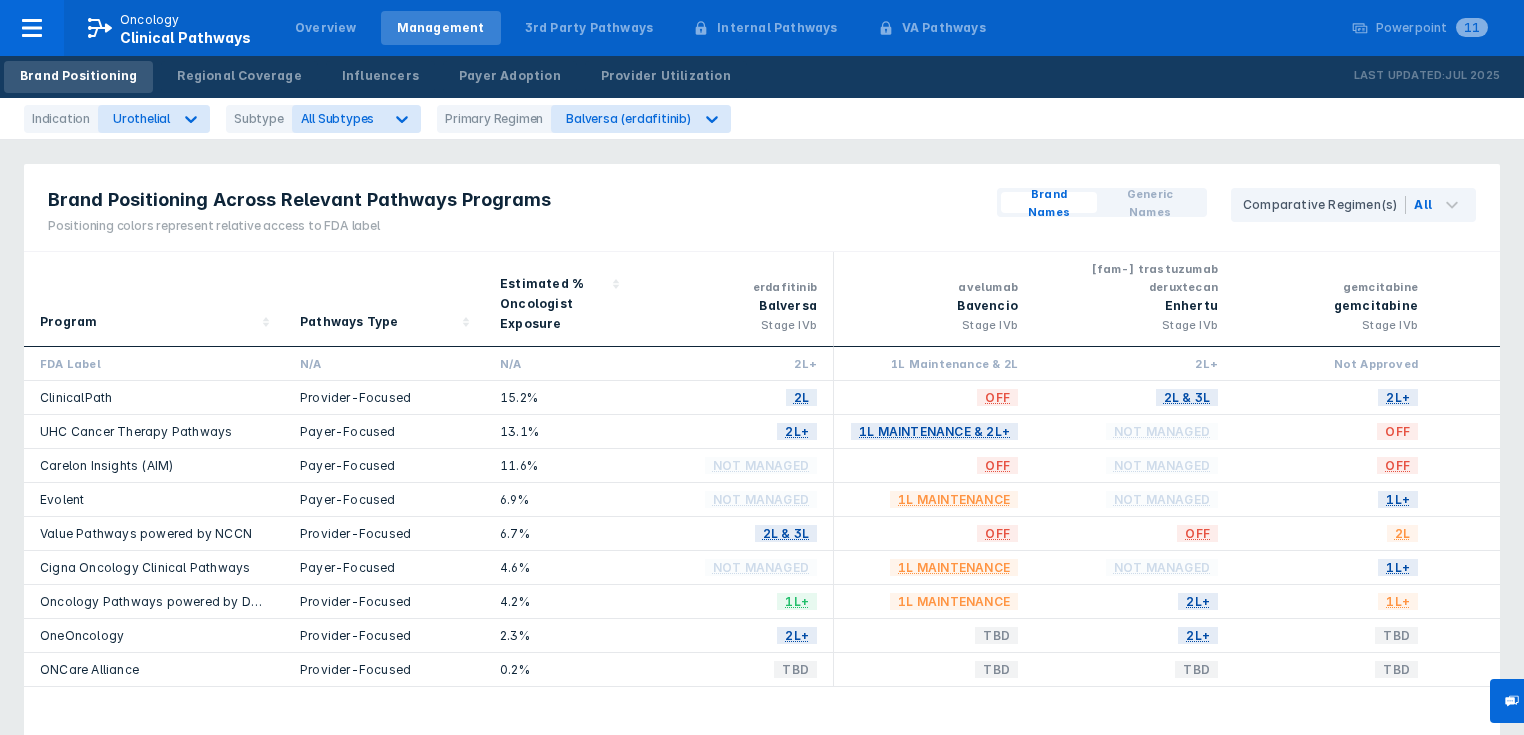 click on "Brand Positioning" at bounding box center (78, 76) 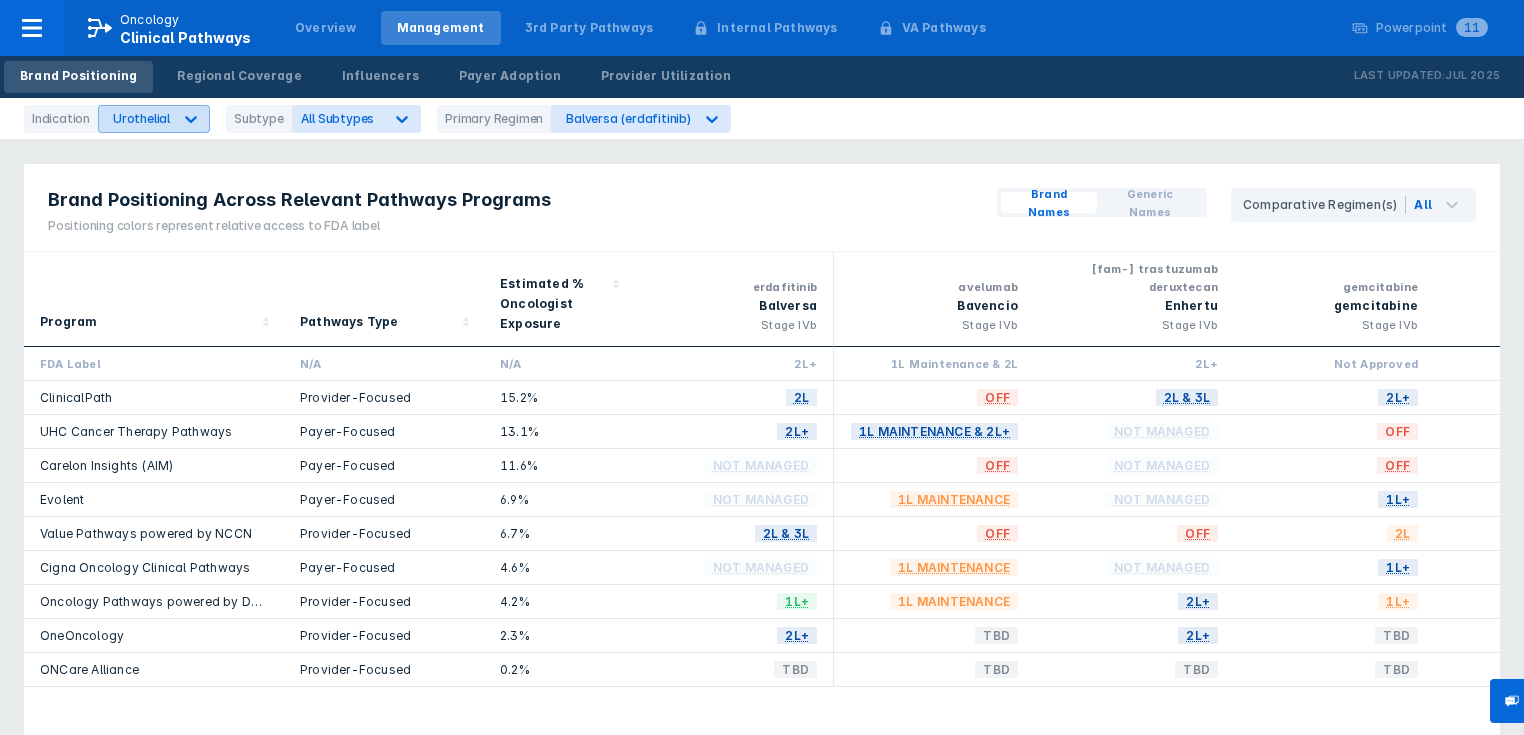 click at bounding box center (191, 119) 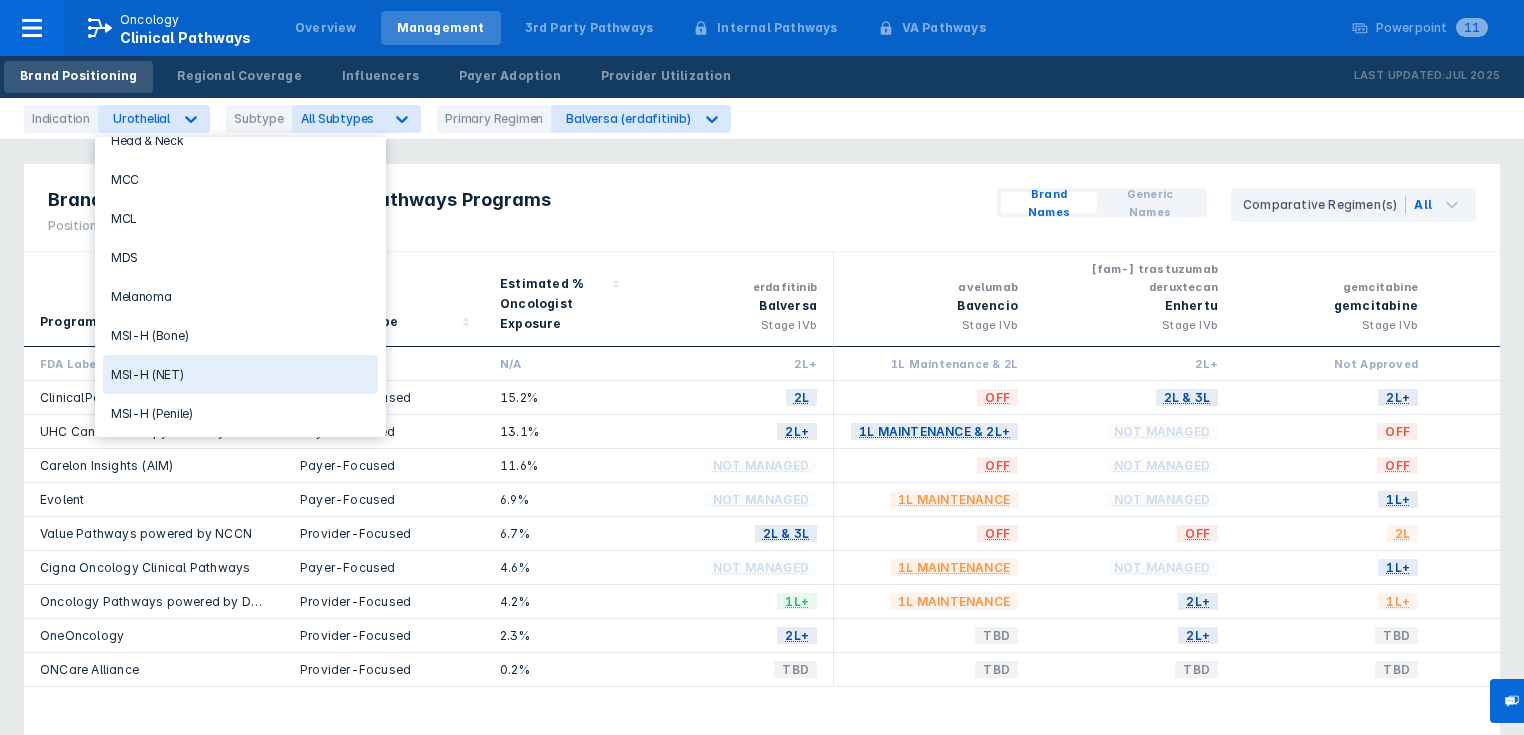 scroll, scrollTop: 1120, scrollLeft: 0, axis: vertical 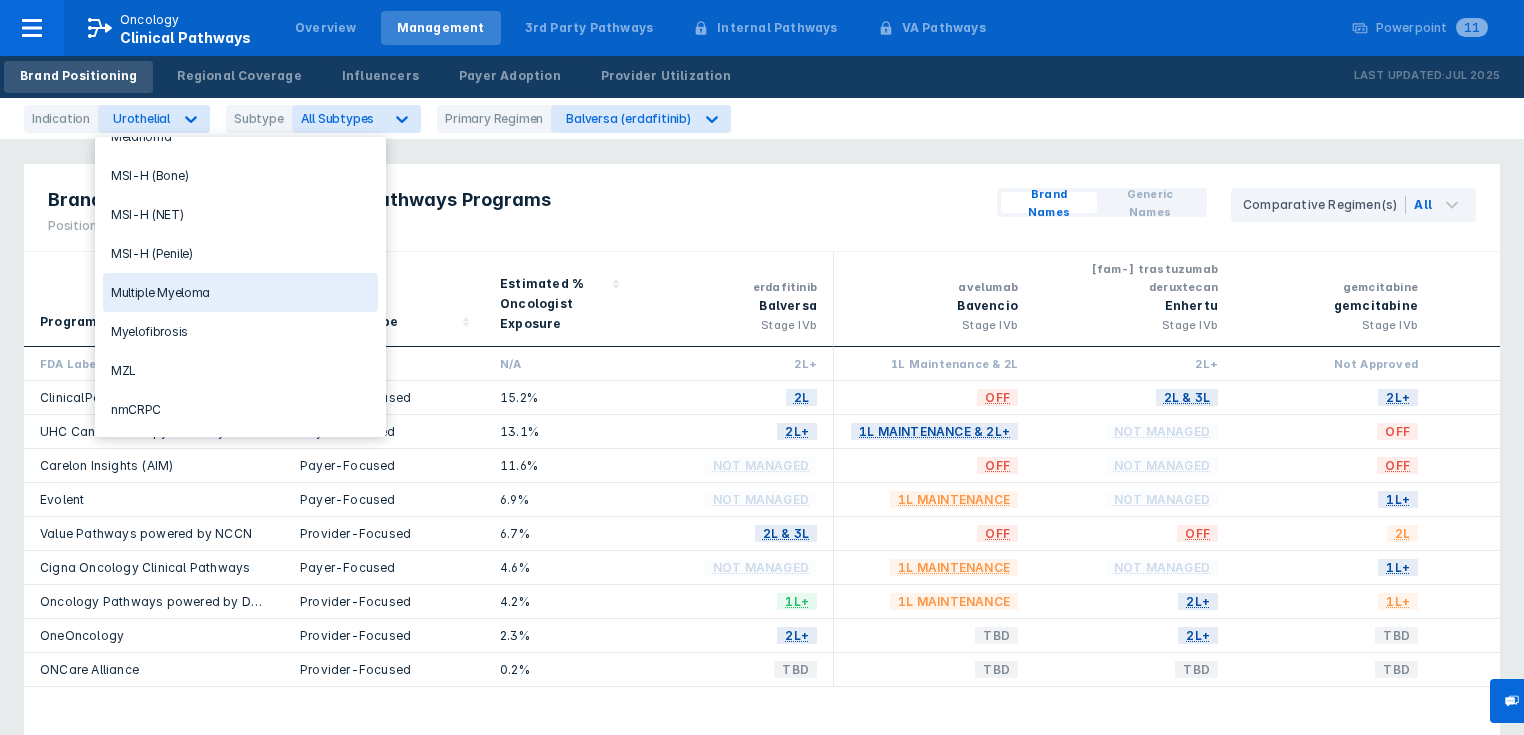 click on "Multiple Myeloma" at bounding box center (240, 292) 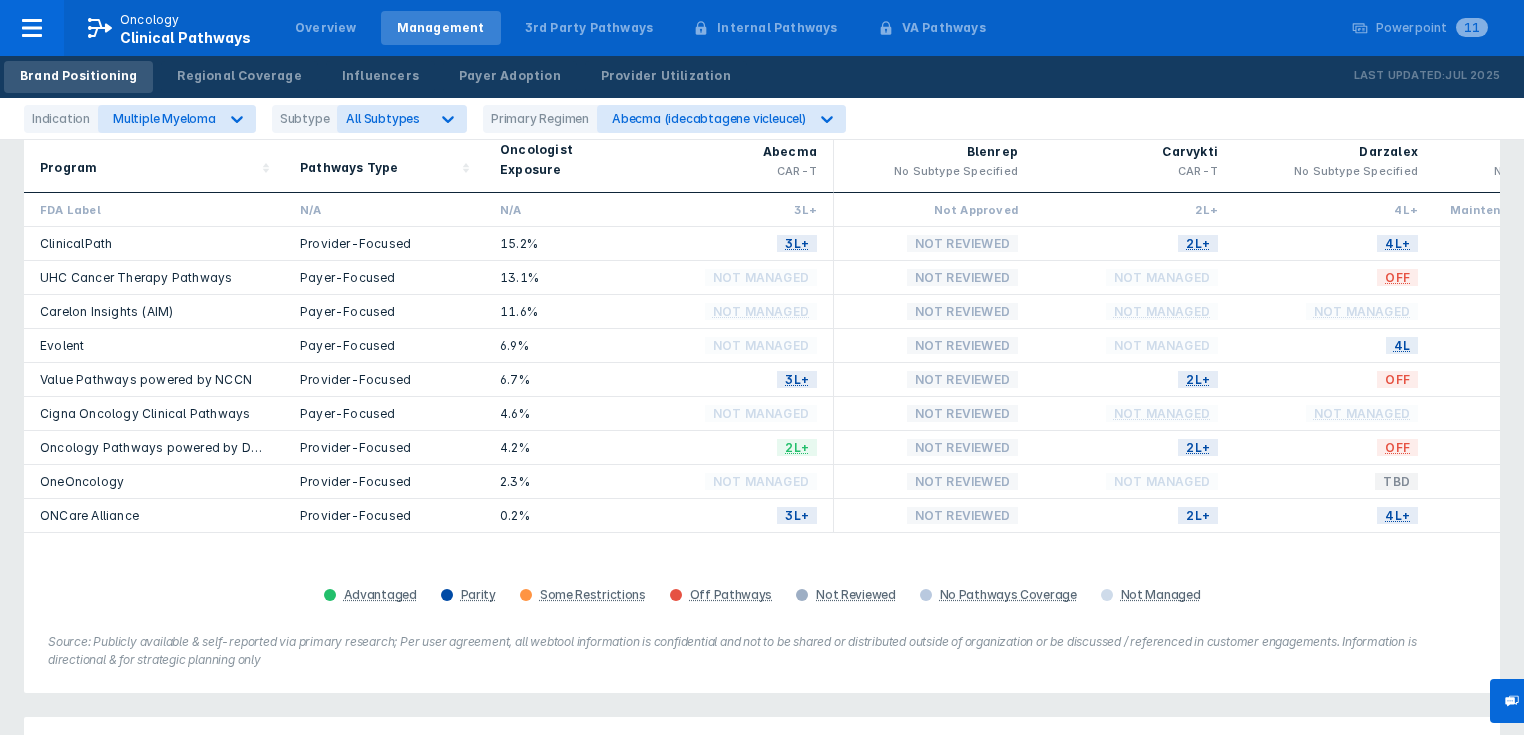 scroll, scrollTop: 240, scrollLeft: 0, axis: vertical 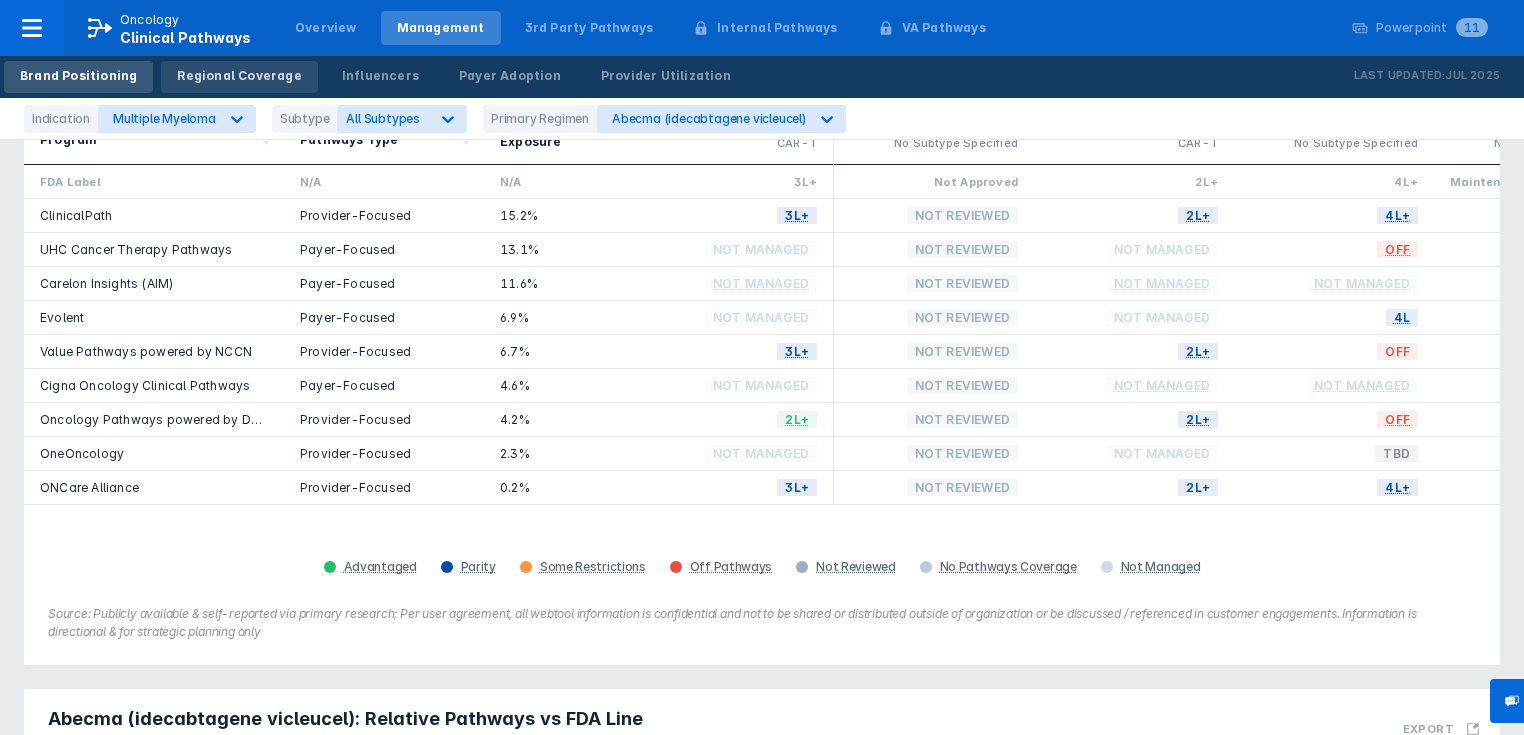 click on "Regional Coverage" at bounding box center (239, 76) 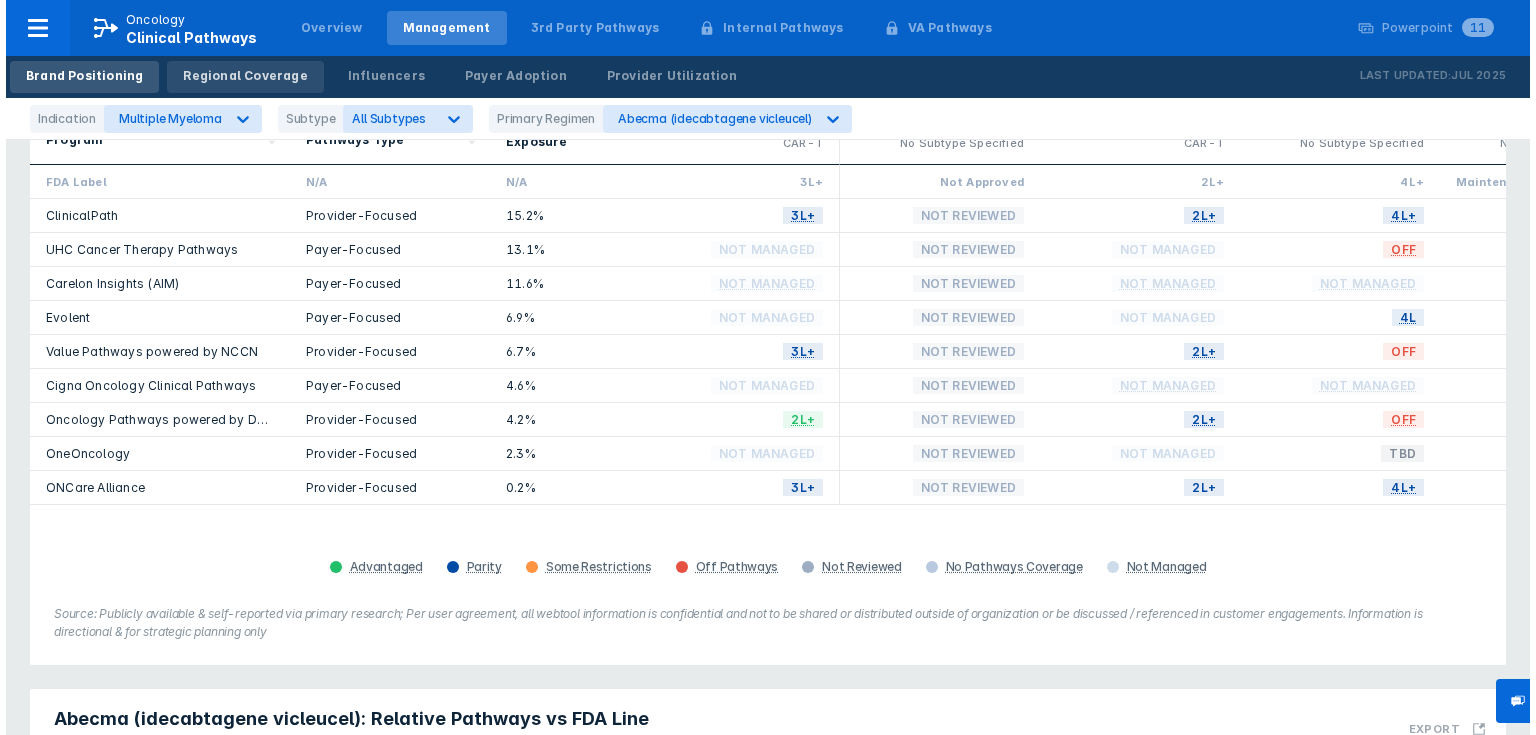 scroll, scrollTop: 0, scrollLeft: 0, axis: both 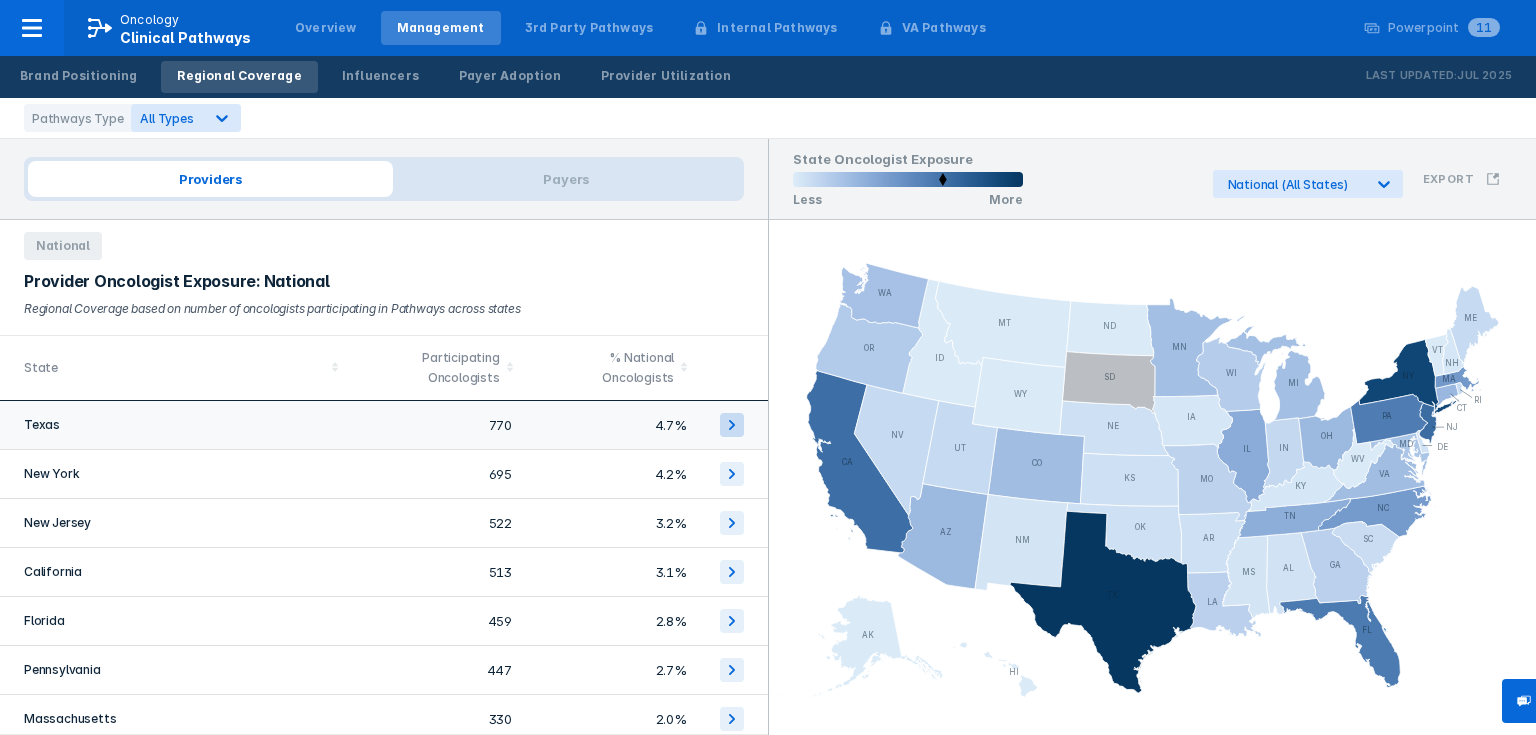 click at bounding box center [732, 425] 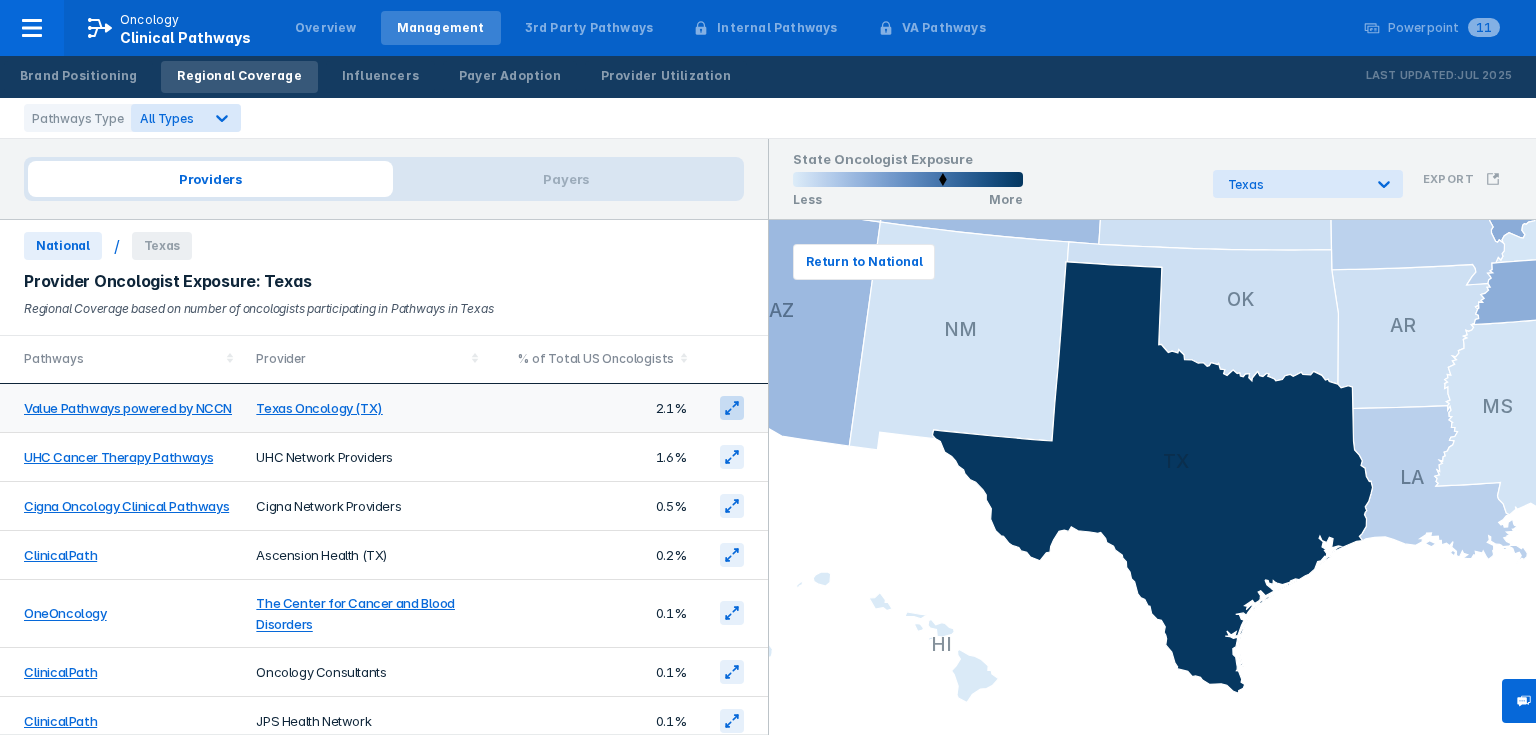 click at bounding box center (732, 408) 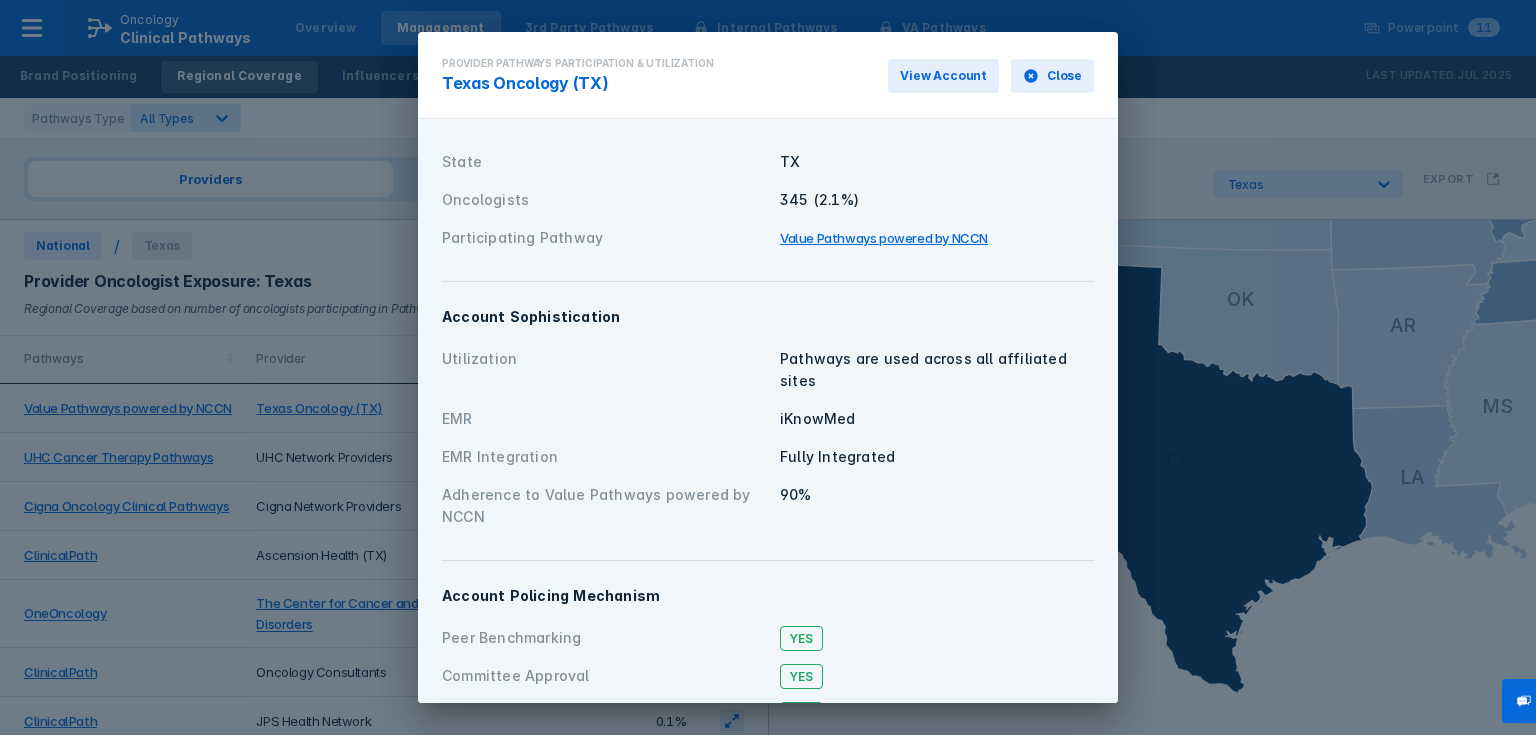 scroll, scrollTop: 32, scrollLeft: 0, axis: vertical 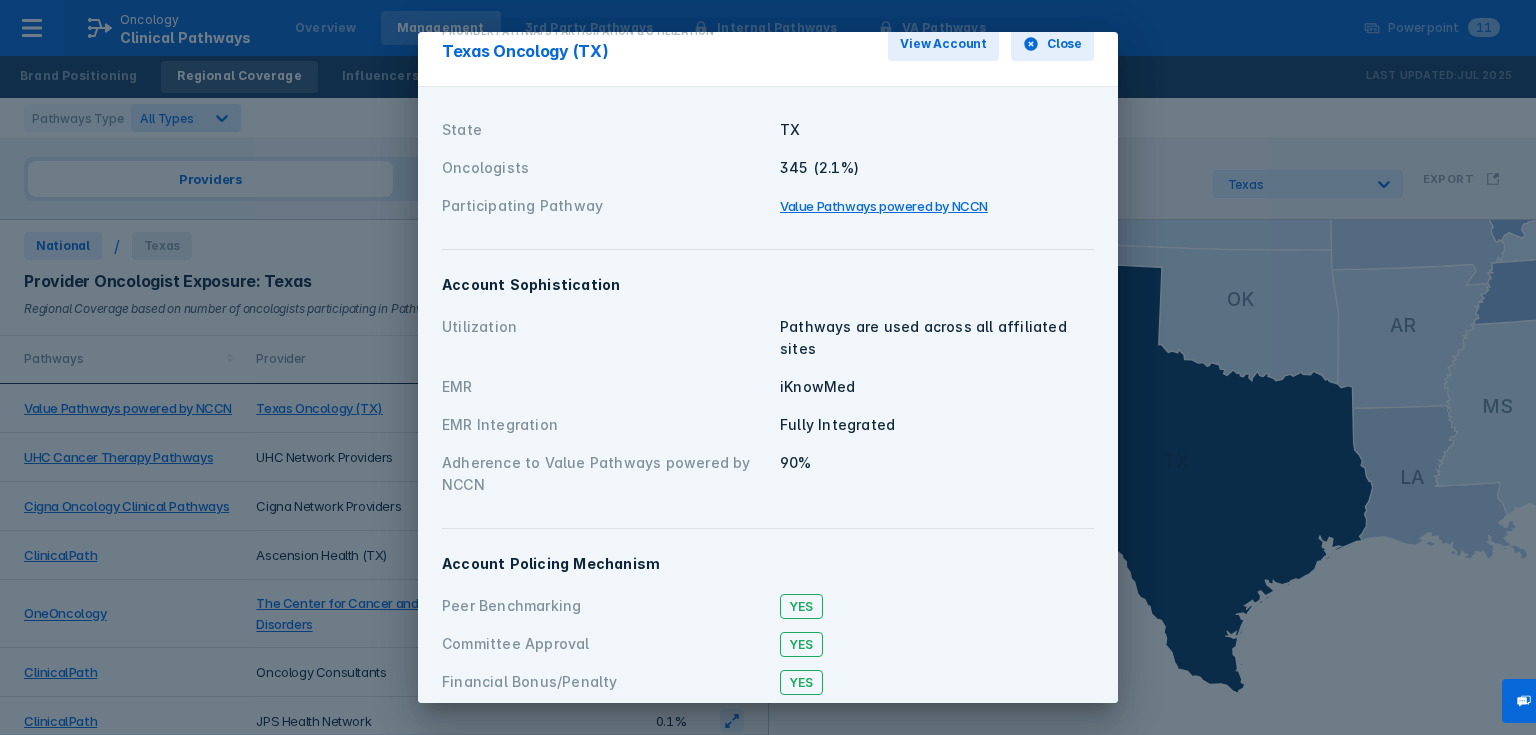 click on "Close" at bounding box center (1064, 44) 